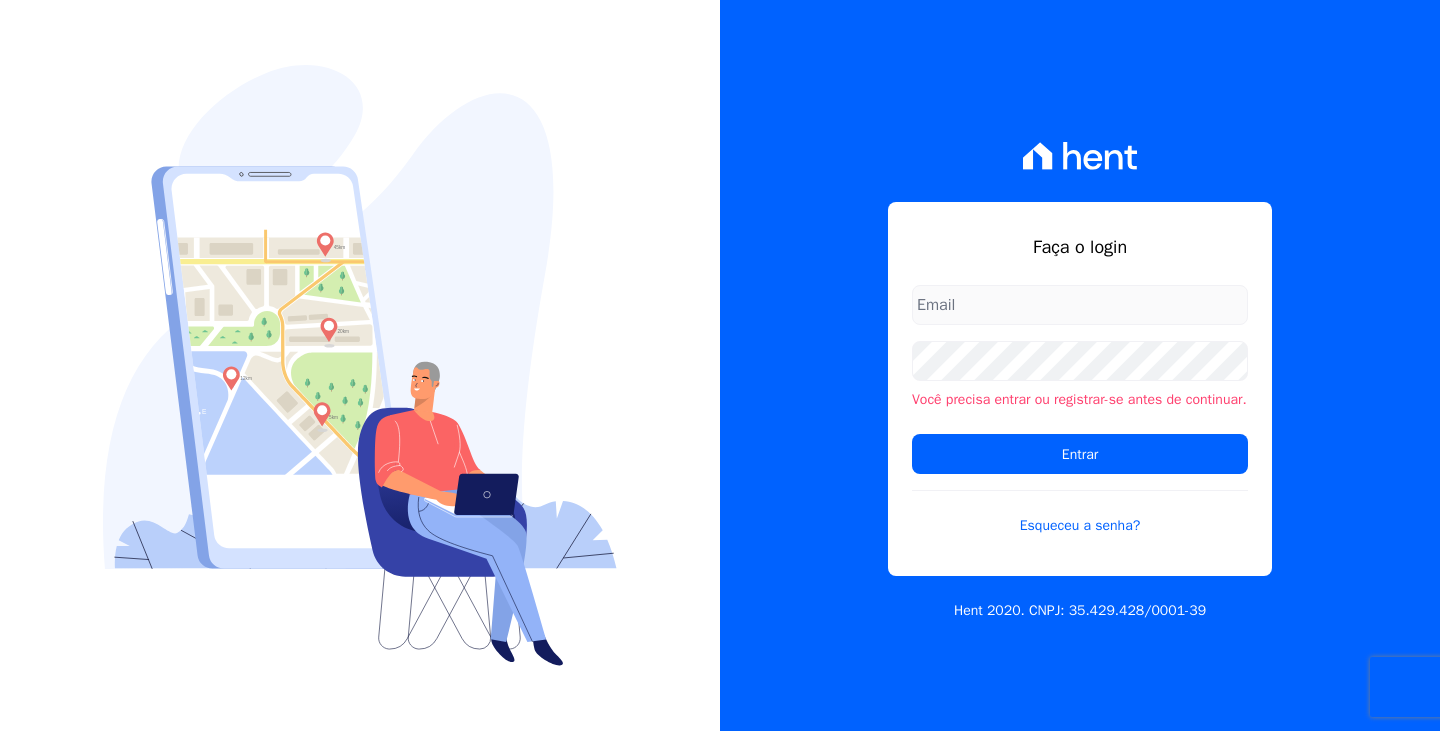 click at bounding box center (1080, 305) 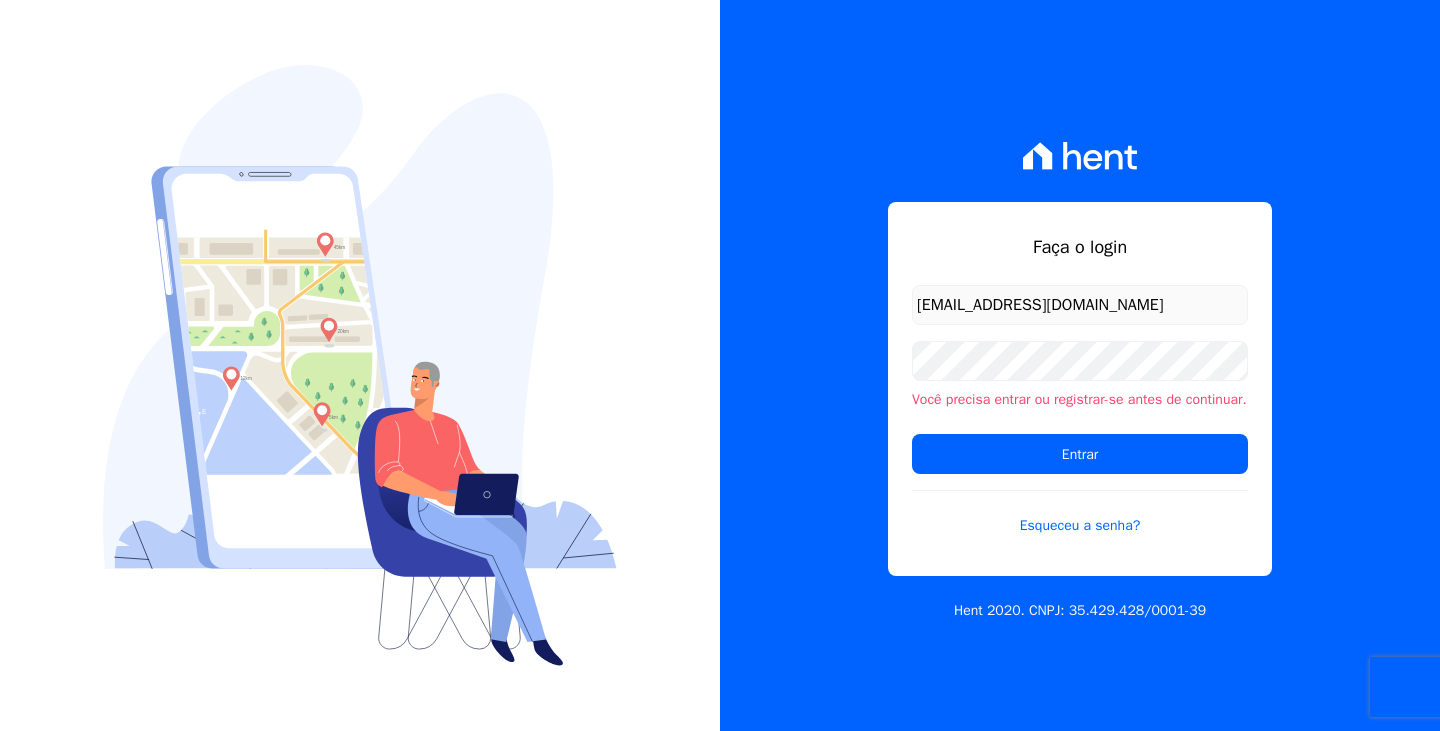 scroll, scrollTop: 0, scrollLeft: 0, axis: both 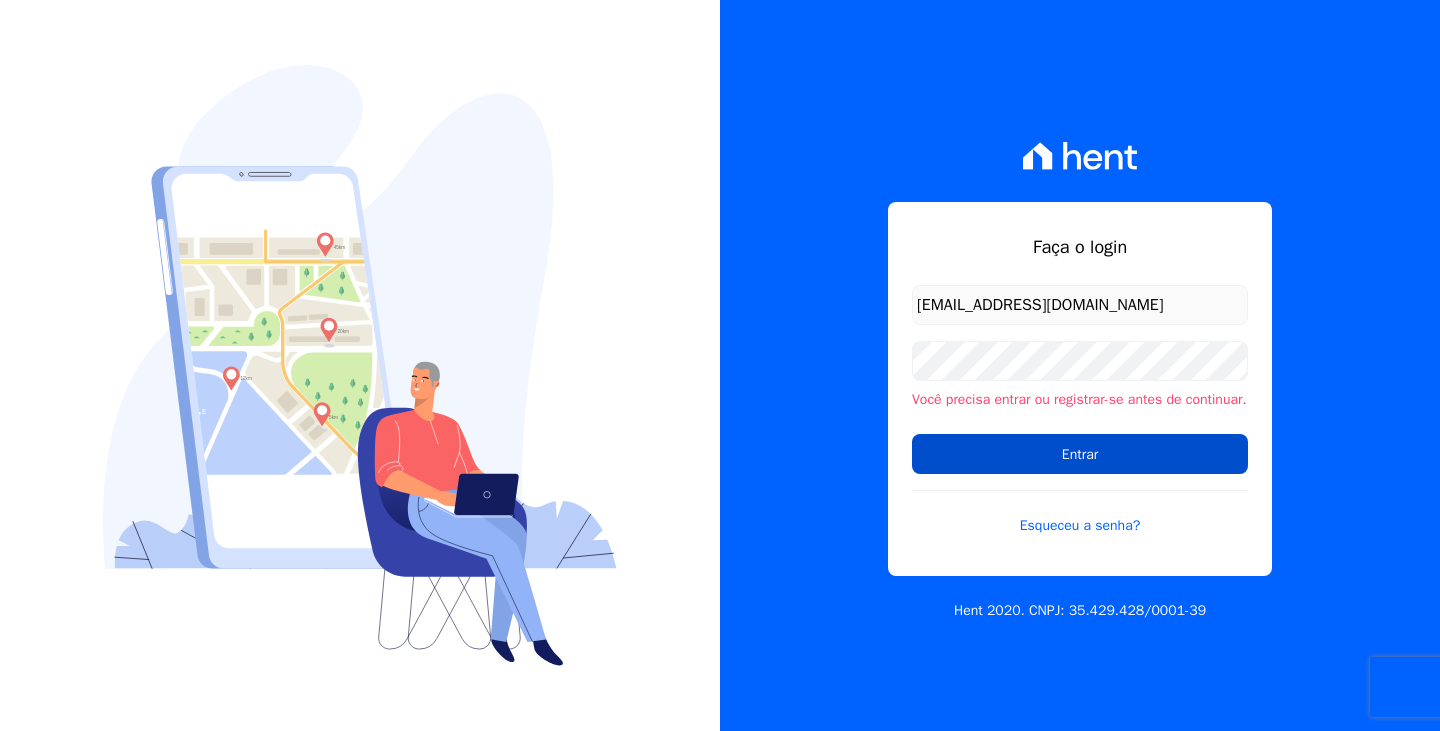 click on "Entrar" at bounding box center (1080, 454) 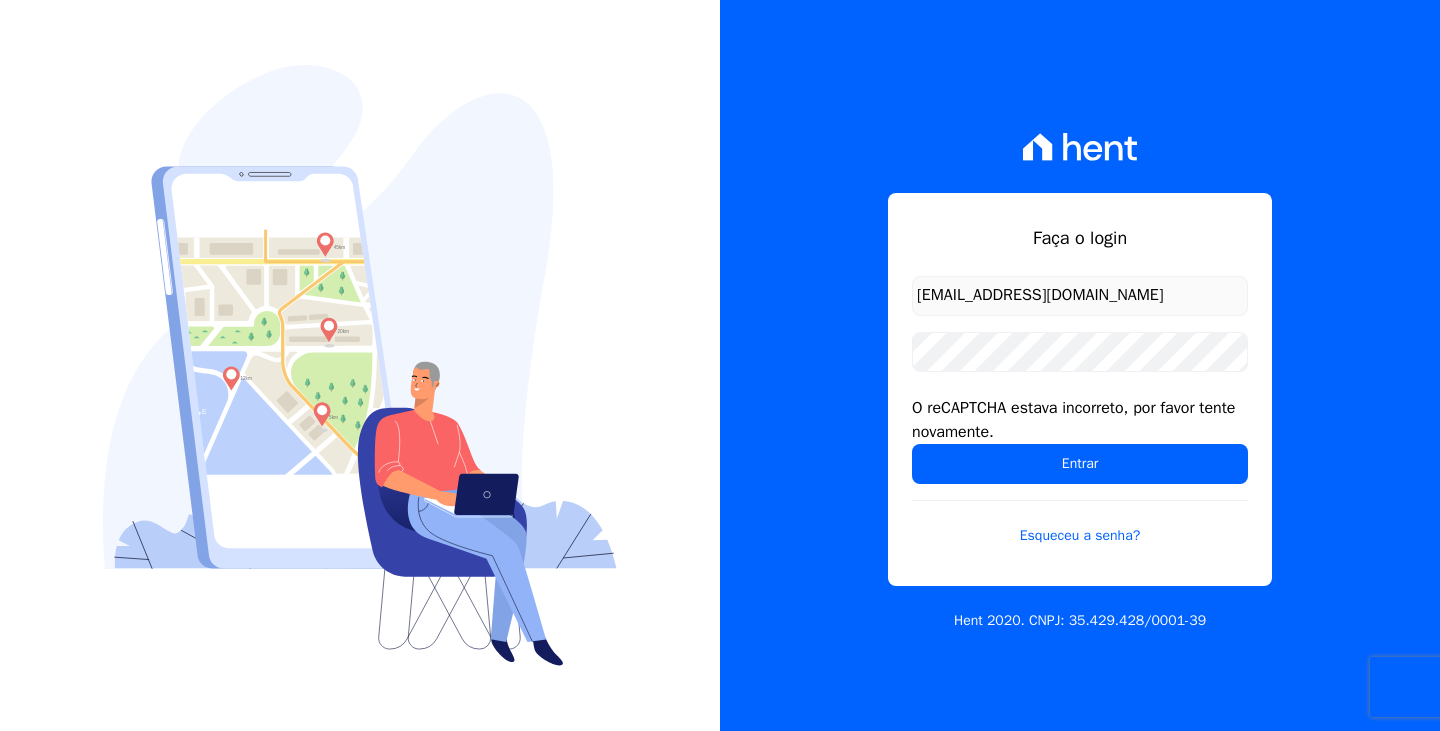 scroll, scrollTop: 0, scrollLeft: 0, axis: both 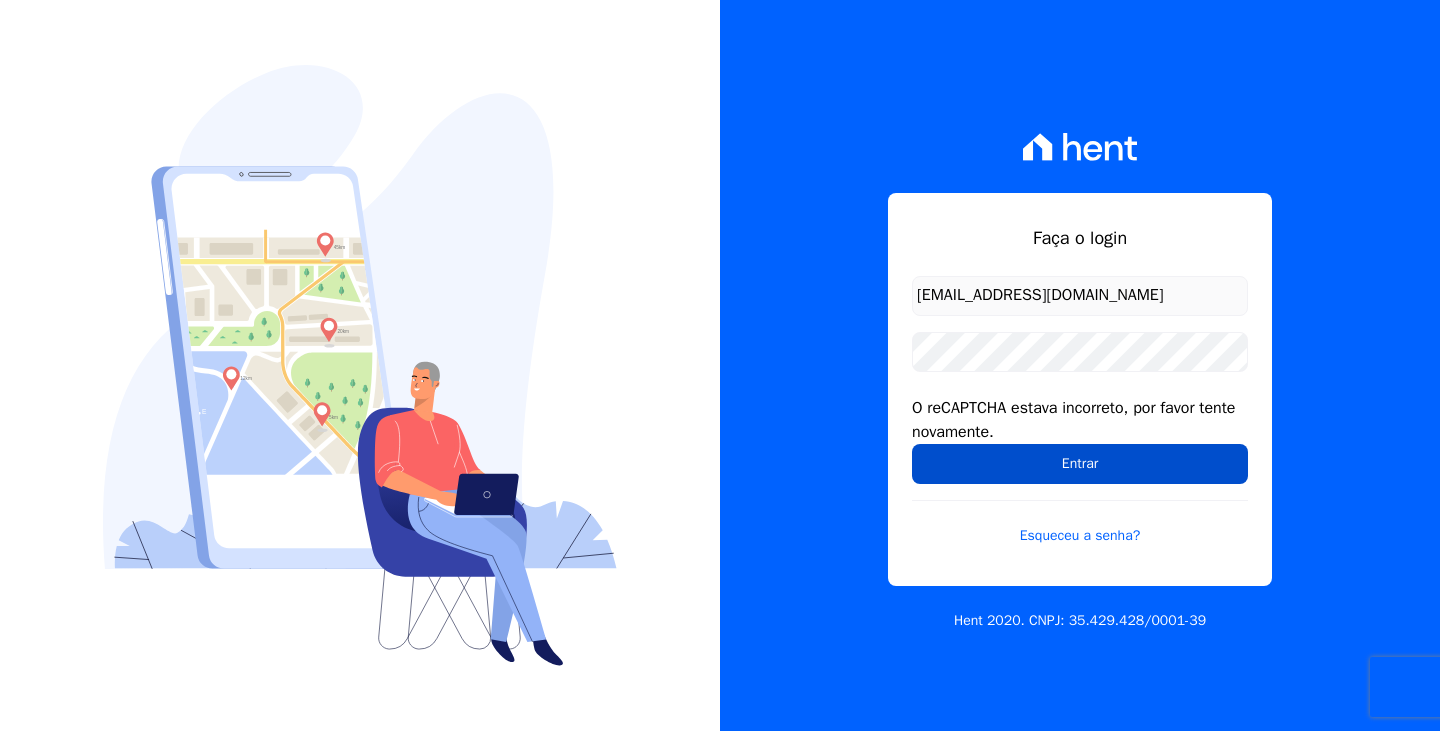 click on "Entrar" at bounding box center (1080, 464) 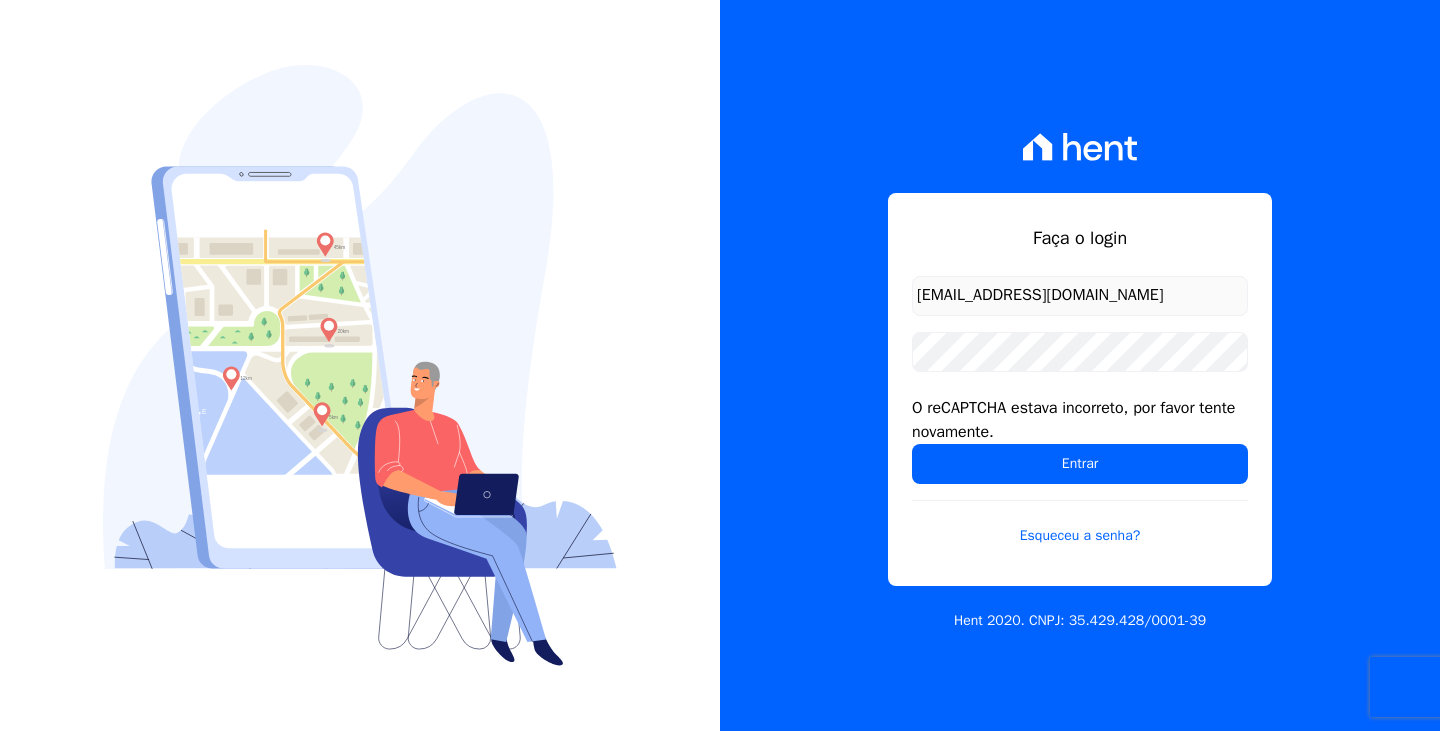 scroll, scrollTop: 0, scrollLeft: 0, axis: both 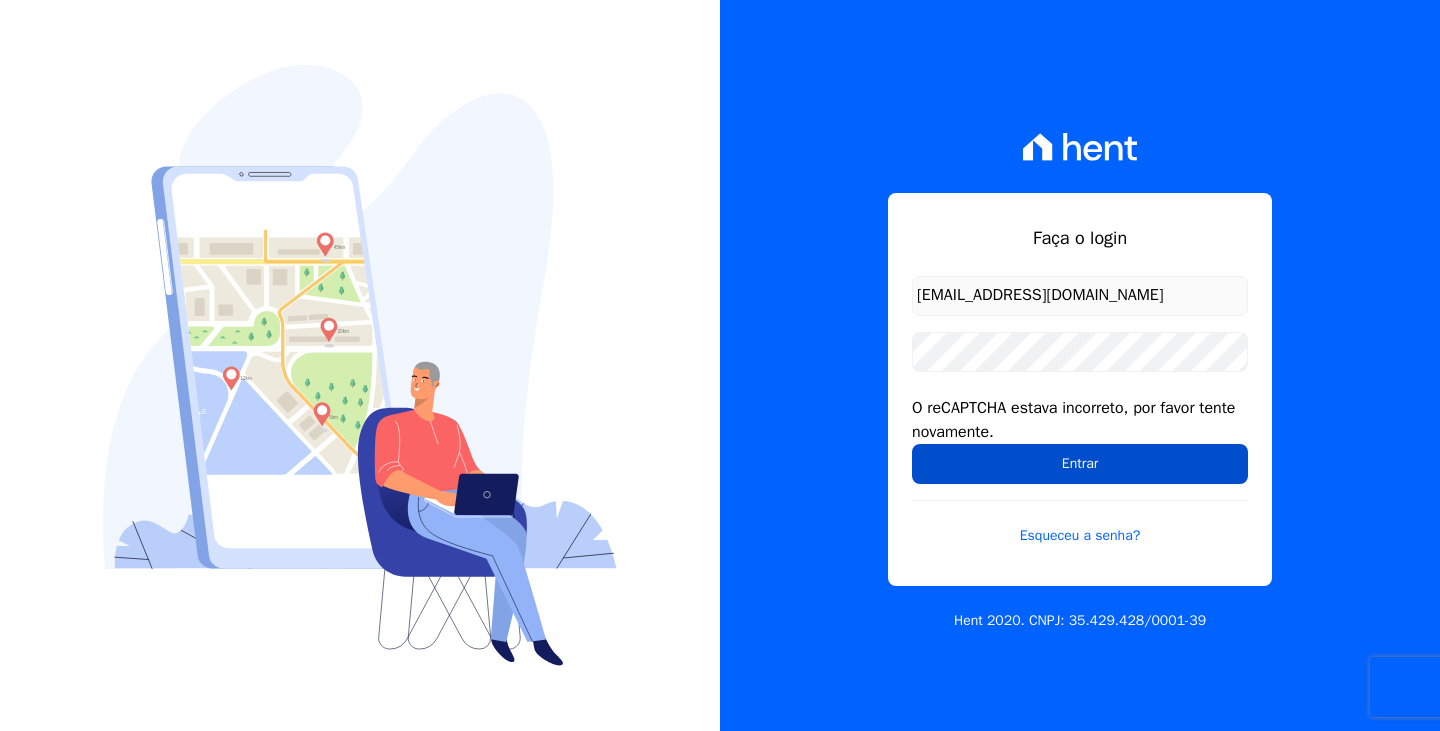click on "Entrar" at bounding box center [1080, 464] 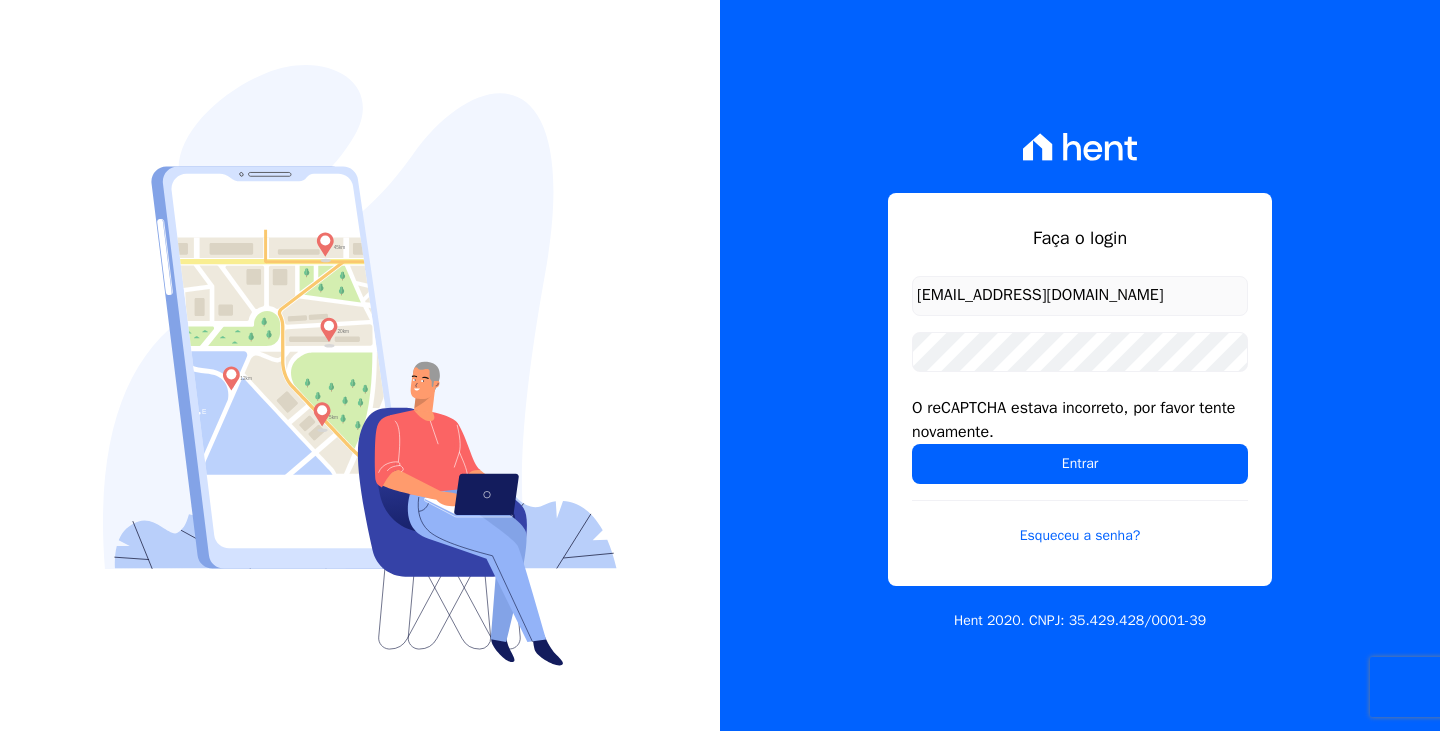 scroll, scrollTop: 0, scrollLeft: 0, axis: both 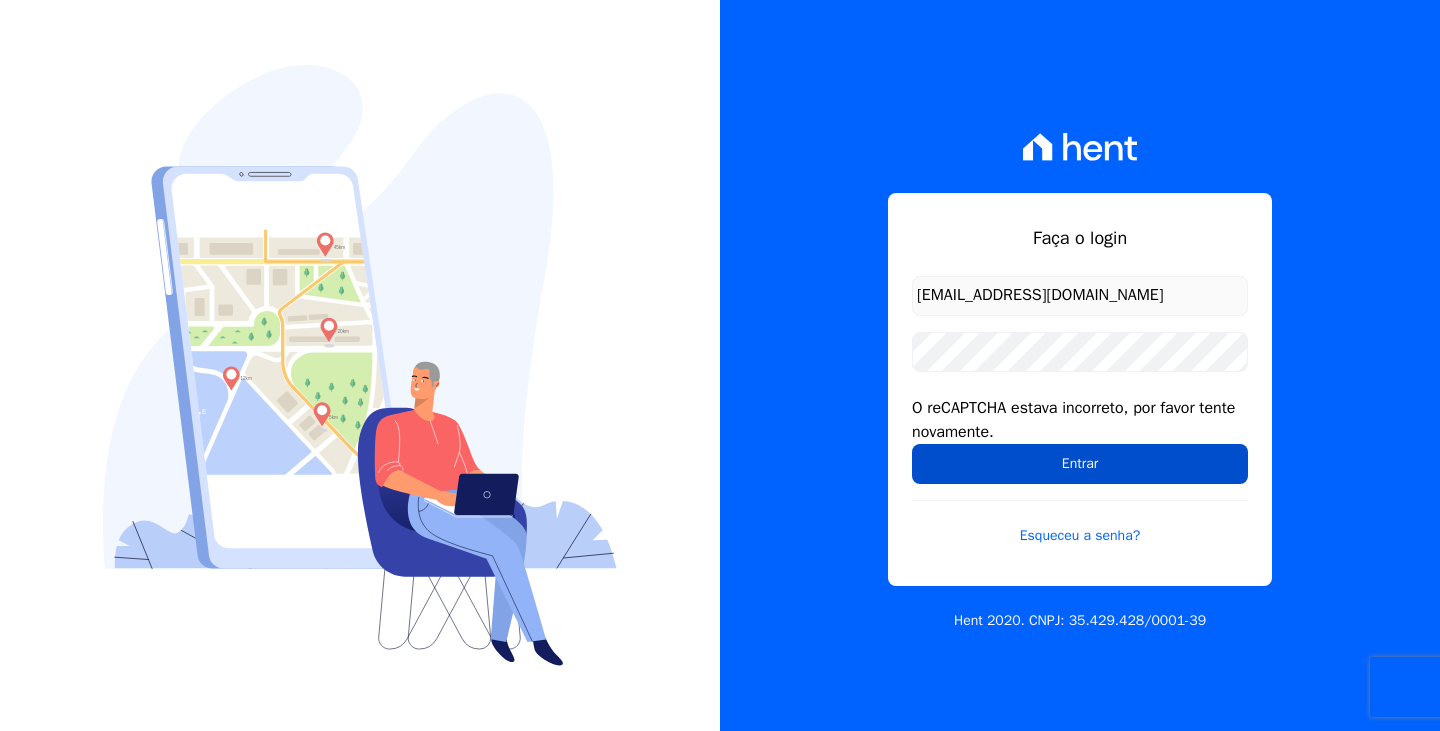 click on "Entrar" at bounding box center [1080, 464] 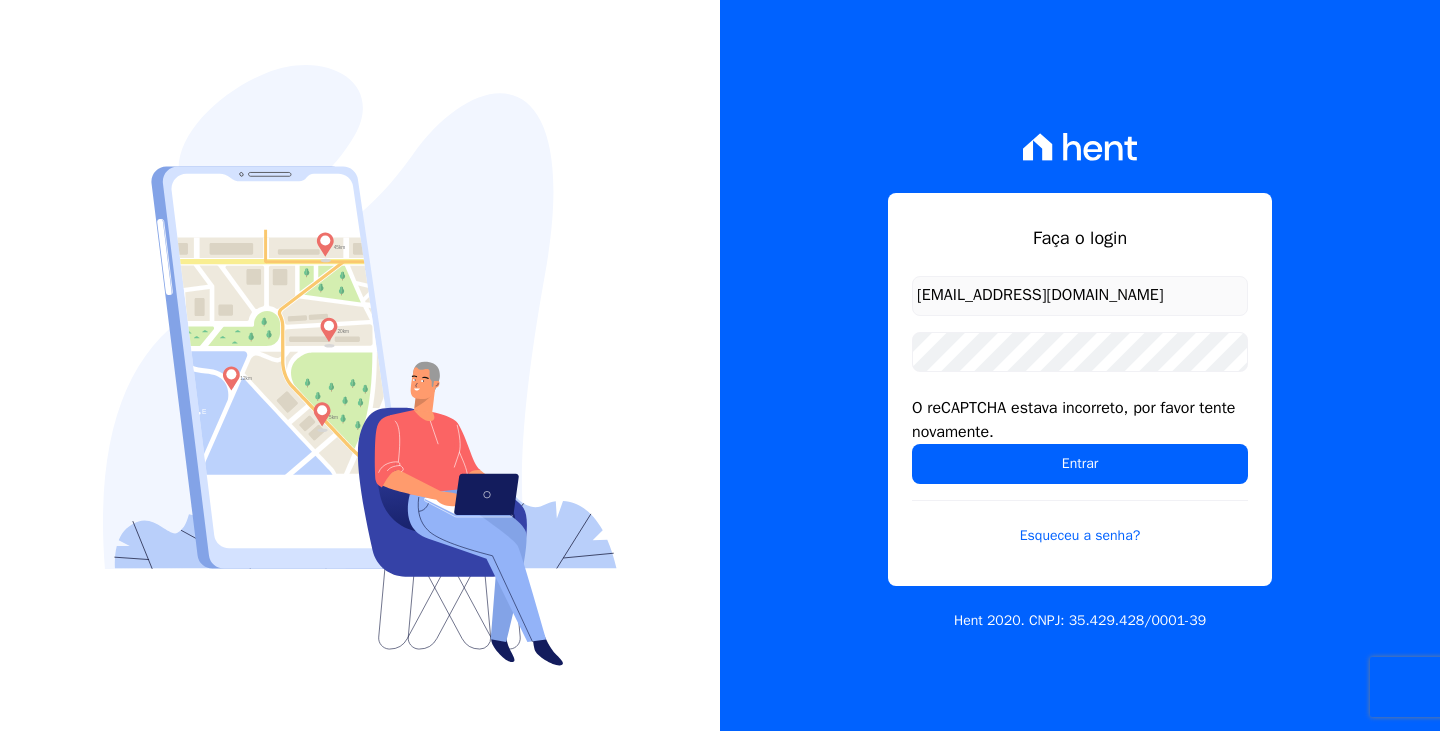 scroll, scrollTop: 0, scrollLeft: 0, axis: both 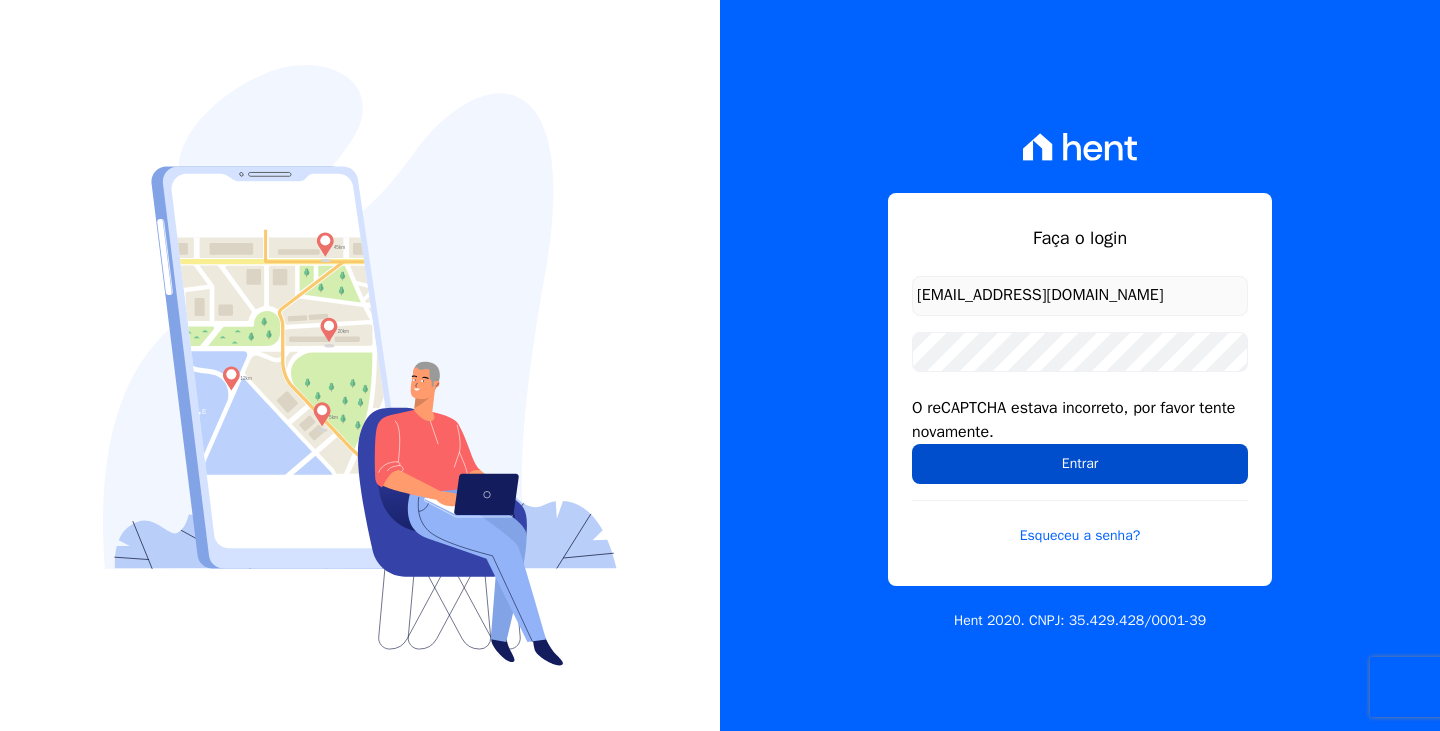 click on "Entrar" at bounding box center [1080, 464] 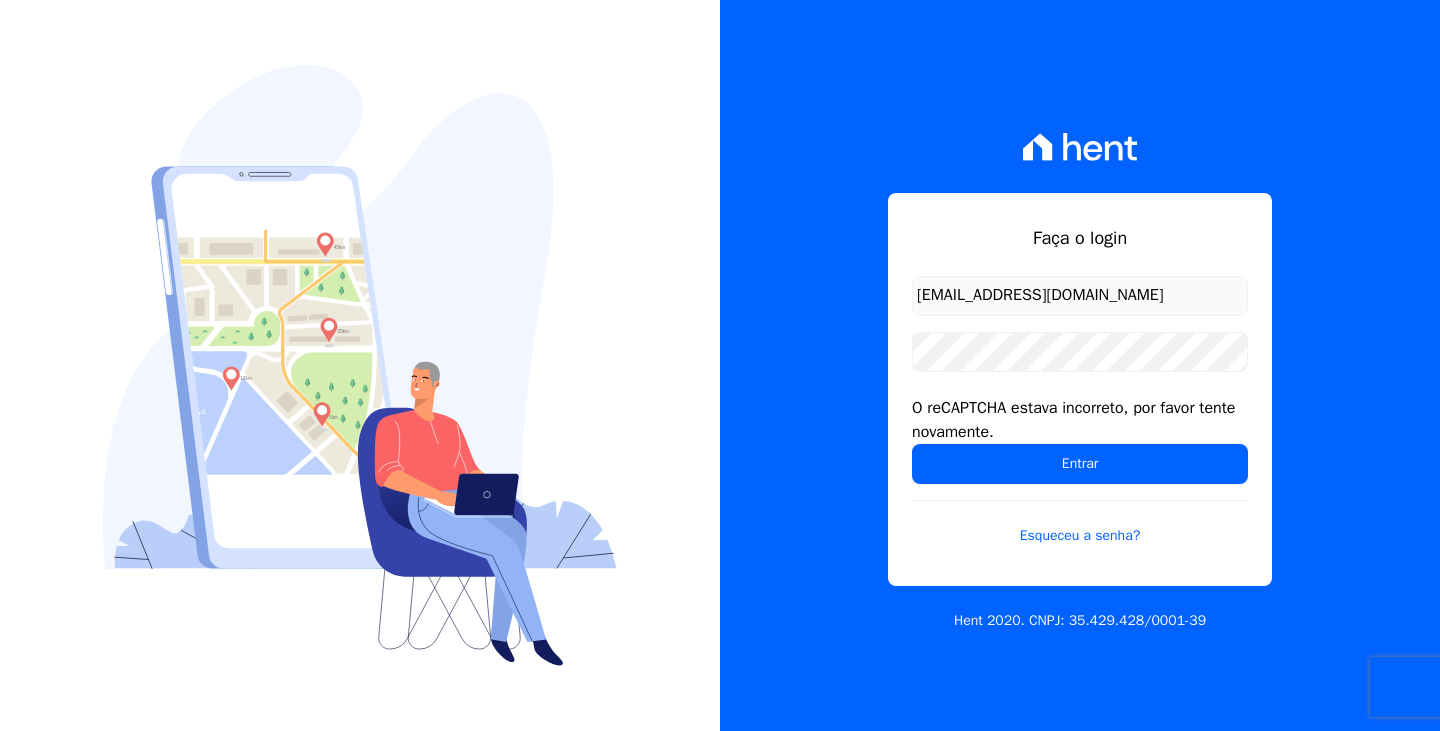 scroll, scrollTop: 0, scrollLeft: 0, axis: both 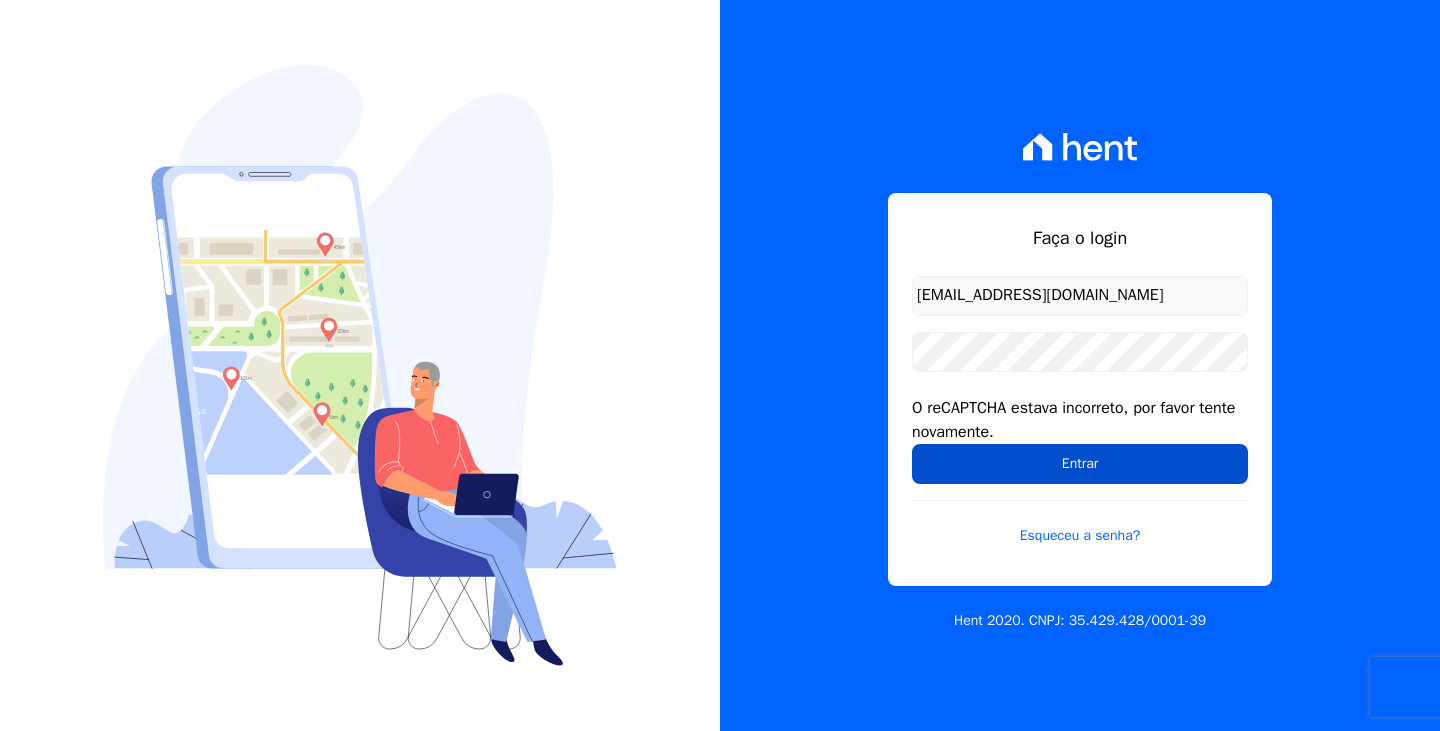 click on "Entrar" at bounding box center (1080, 464) 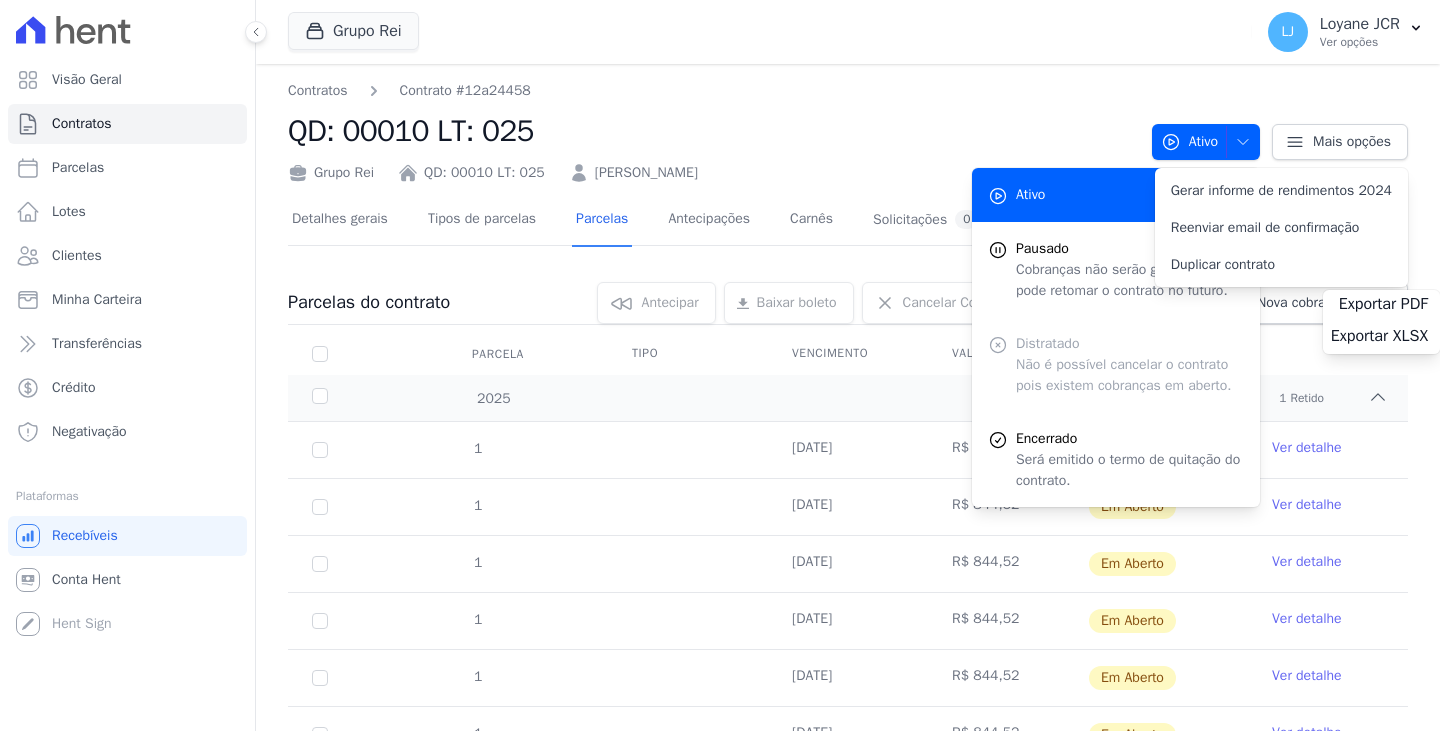 click on "Grupo Rei
QD: 00010 LT: 025
[PERSON_NAME]" at bounding box center (712, 168) 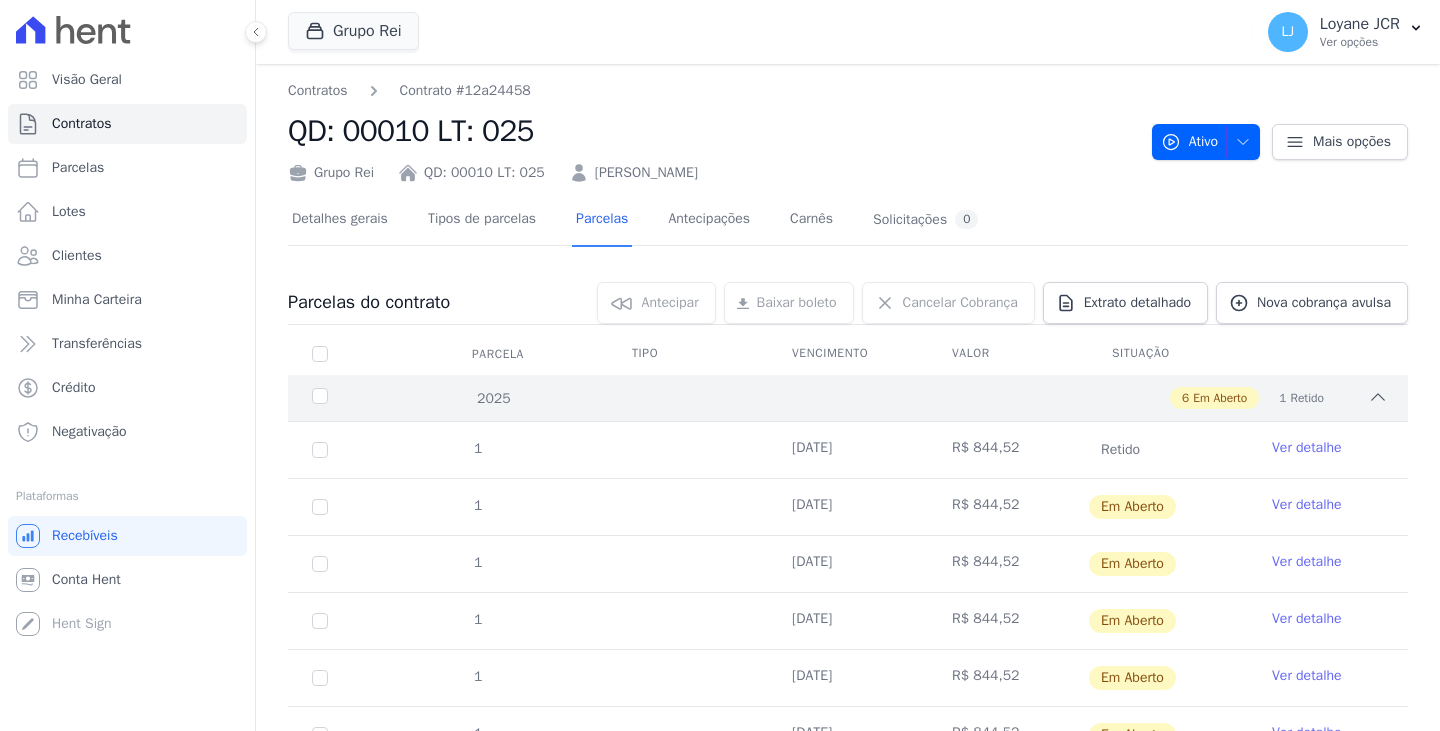 click on "2025" at bounding box center [356, 398] 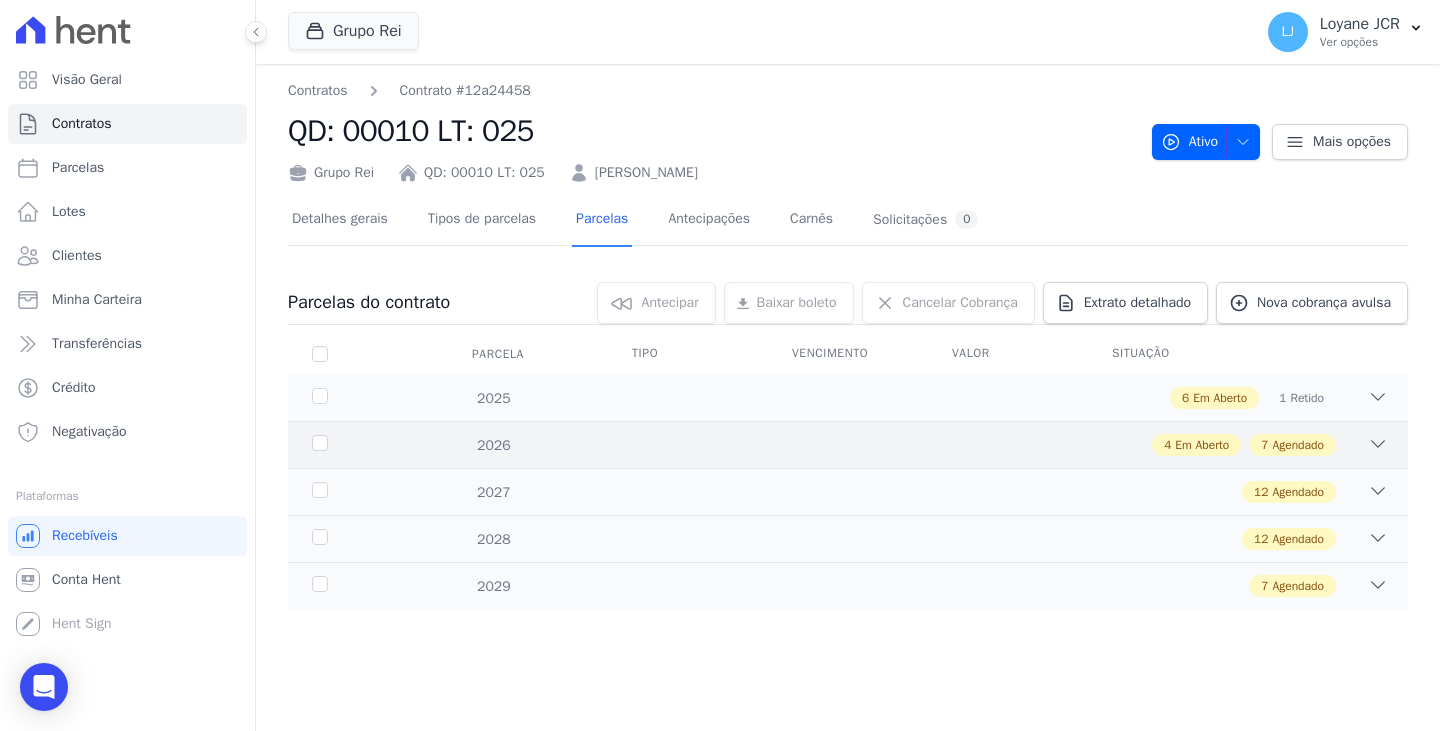 scroll, scrollTop: 0, scrollLeft: 0, axis: both 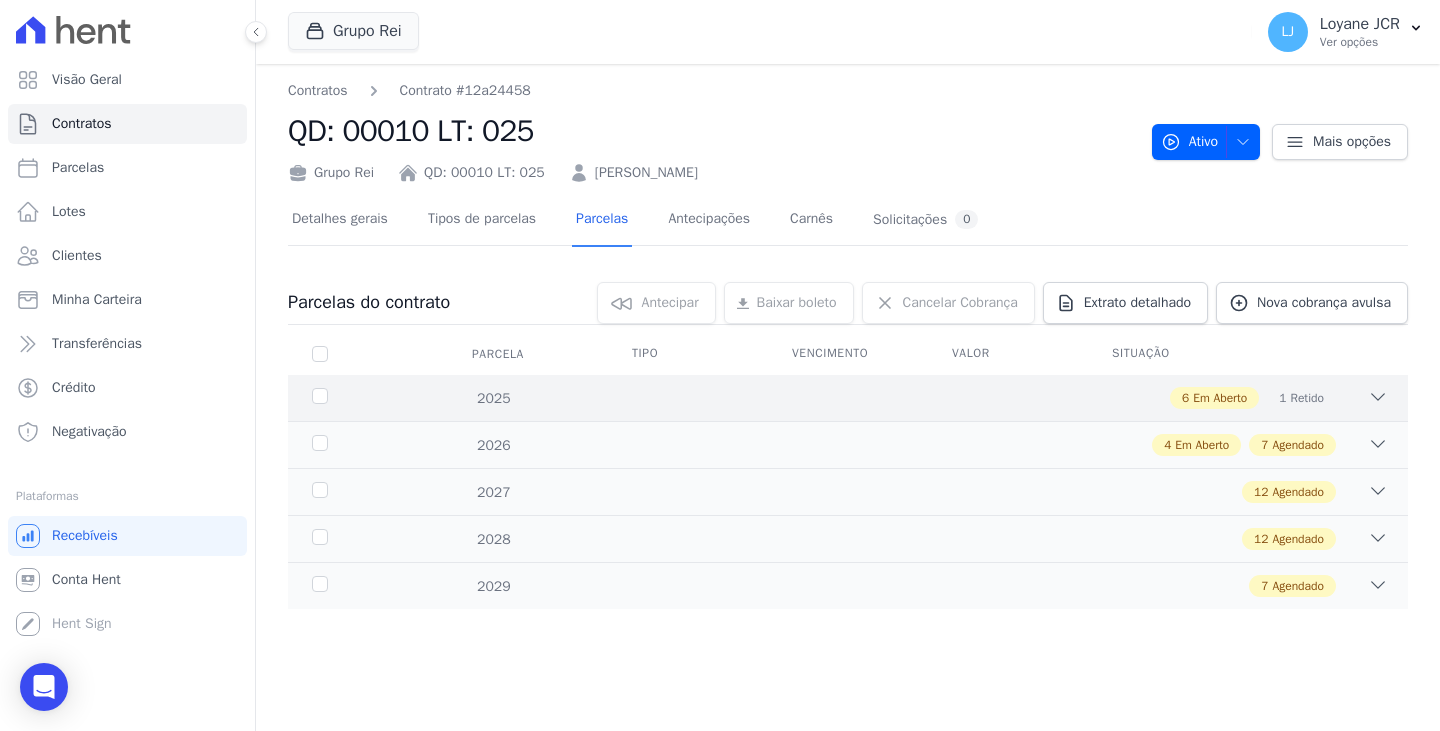 click on "6
Em Aberto
1
Retido" at bounding box center [902, 398] 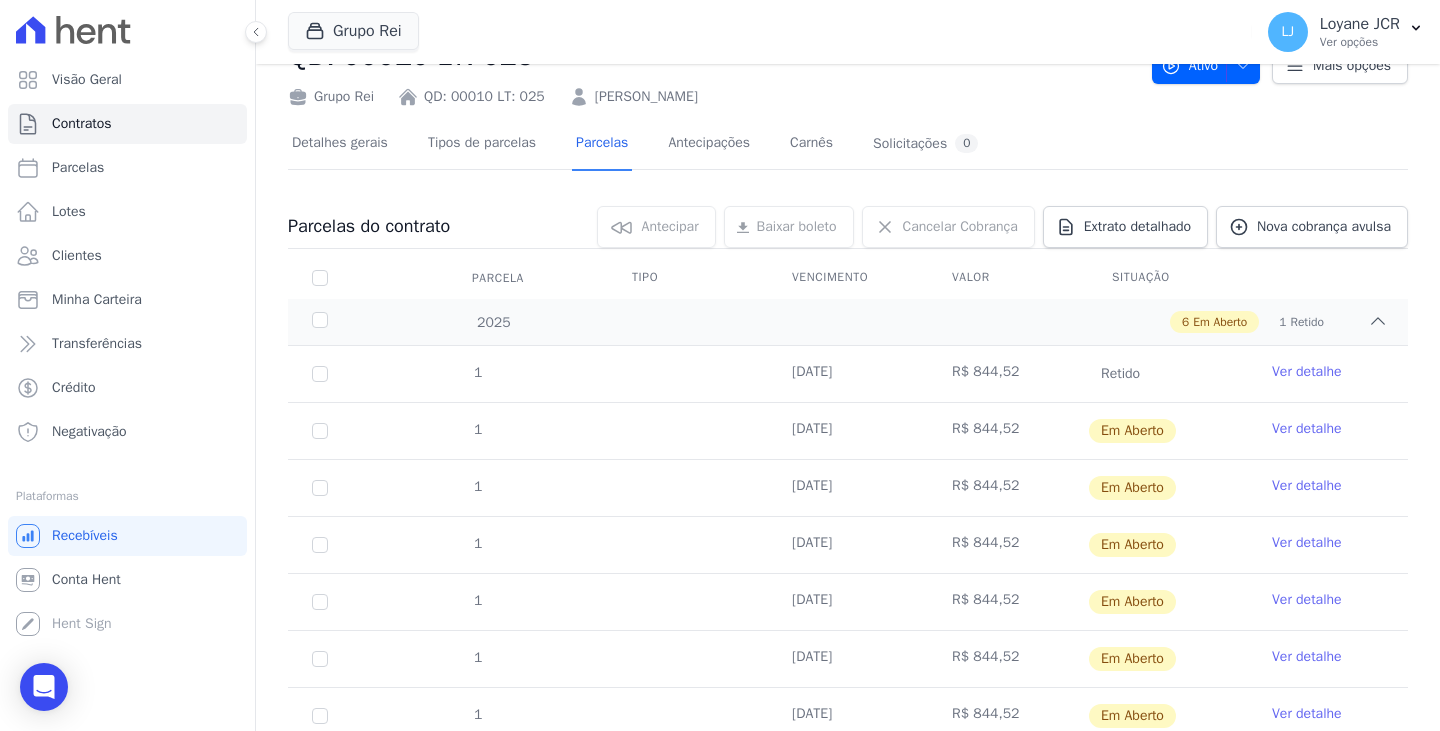 scroll, scrollTop: 200, scrollLeft: 0, axis: vertical 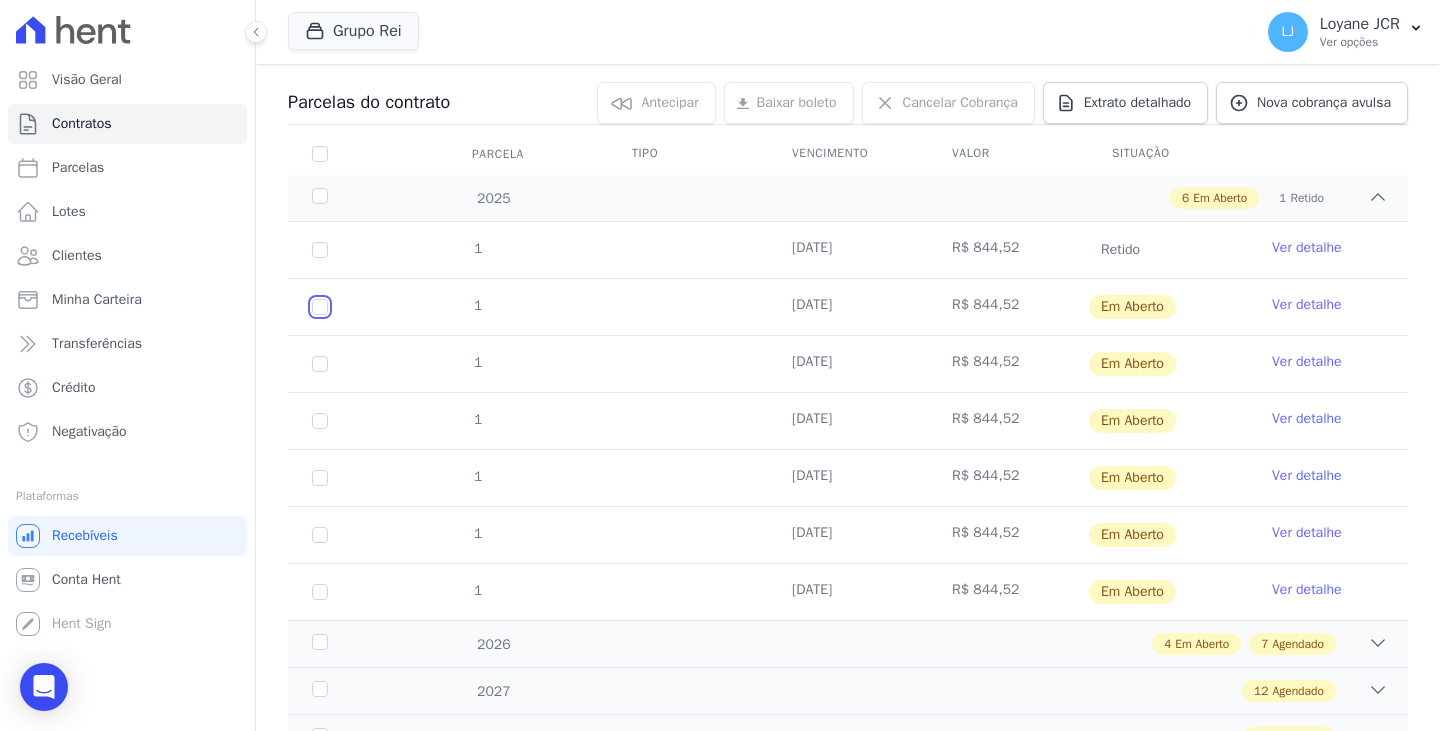 click at bounding box center (320, 307) 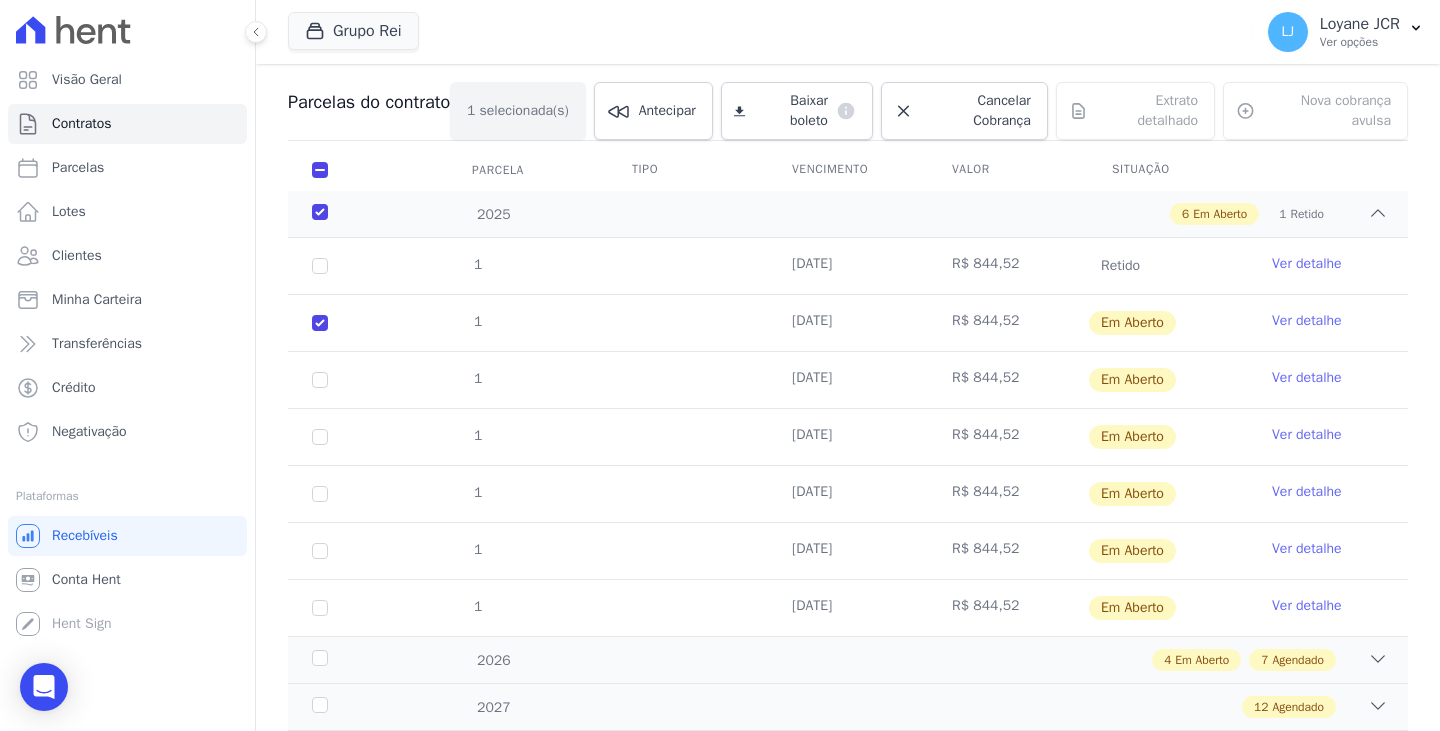 click on "1" at bounding box center [320, 380] 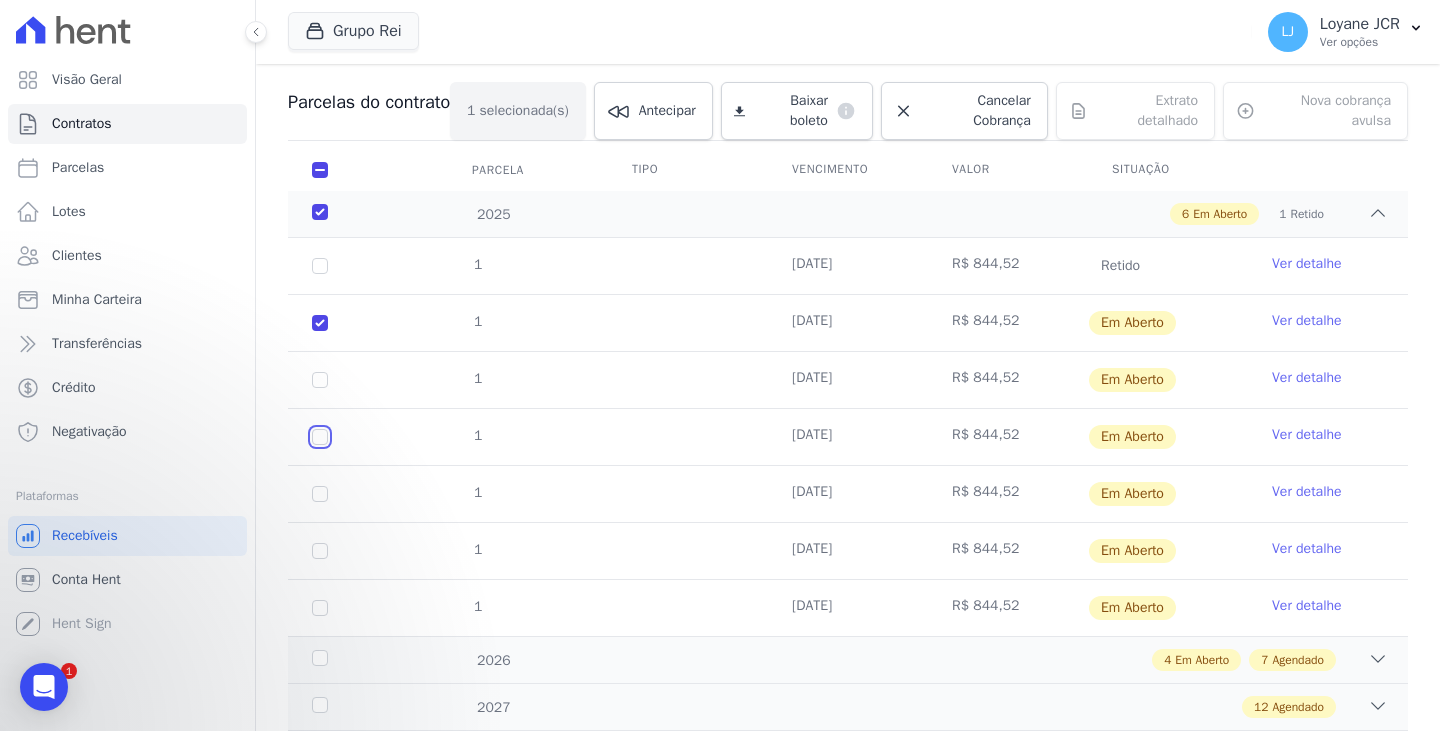 click at bounding box center (320, 323) 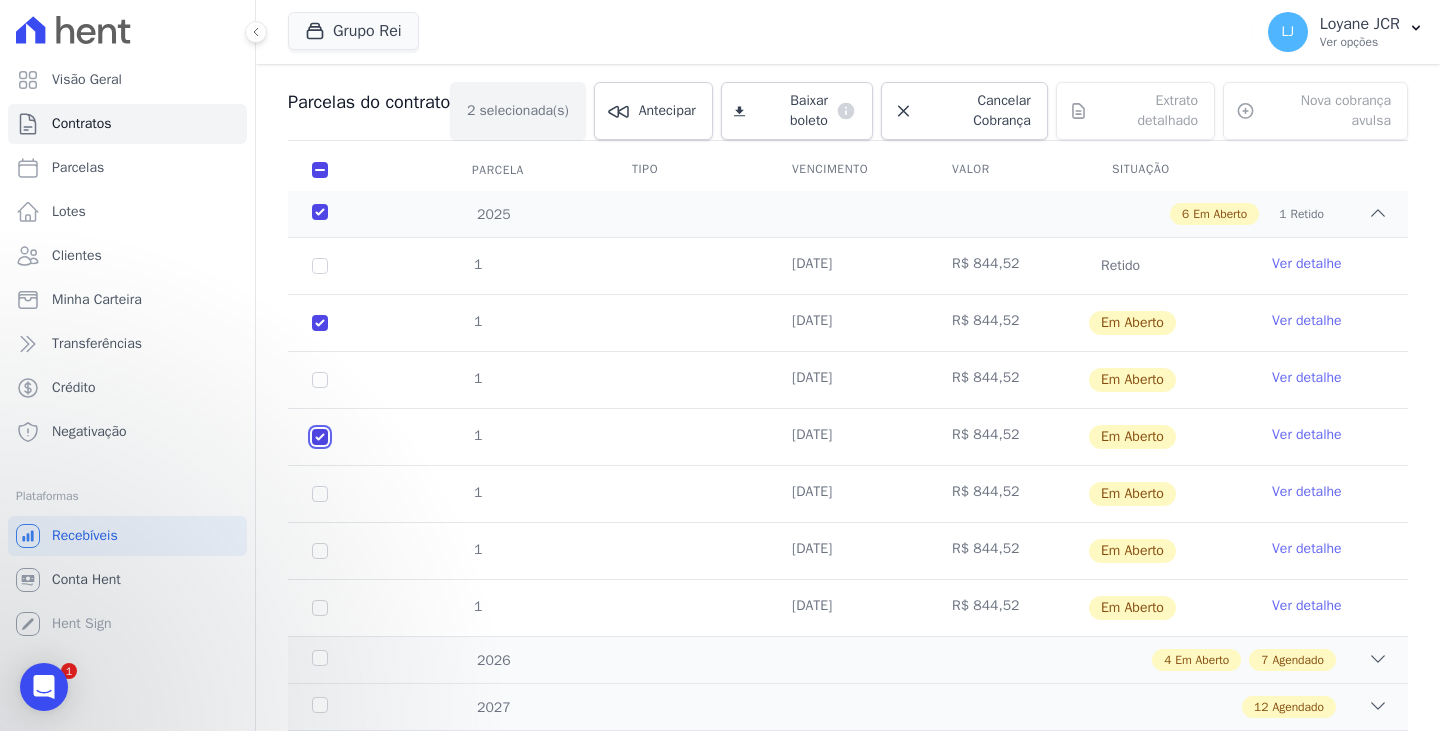 checkbox on "true" 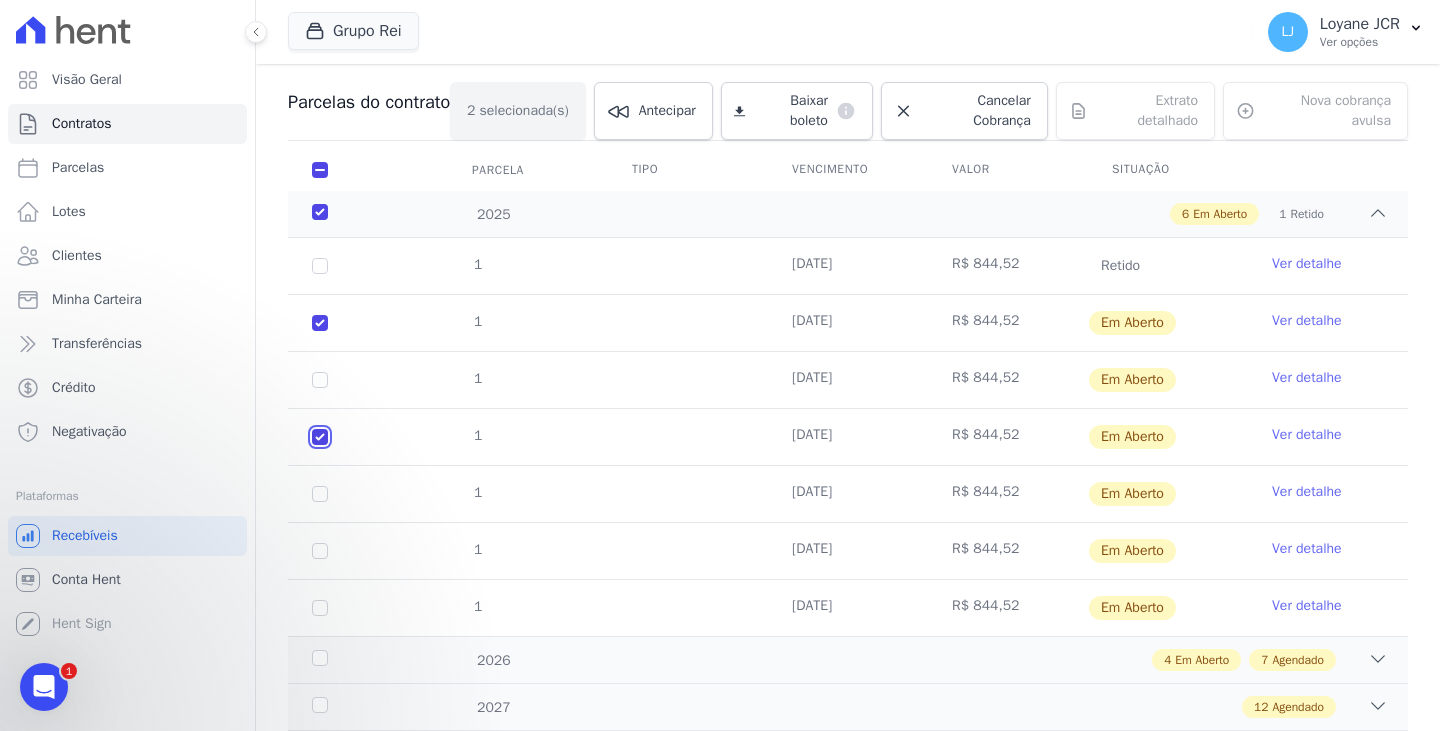 scroll, scrollTop: 0, scrollLeft: 0, axis: both 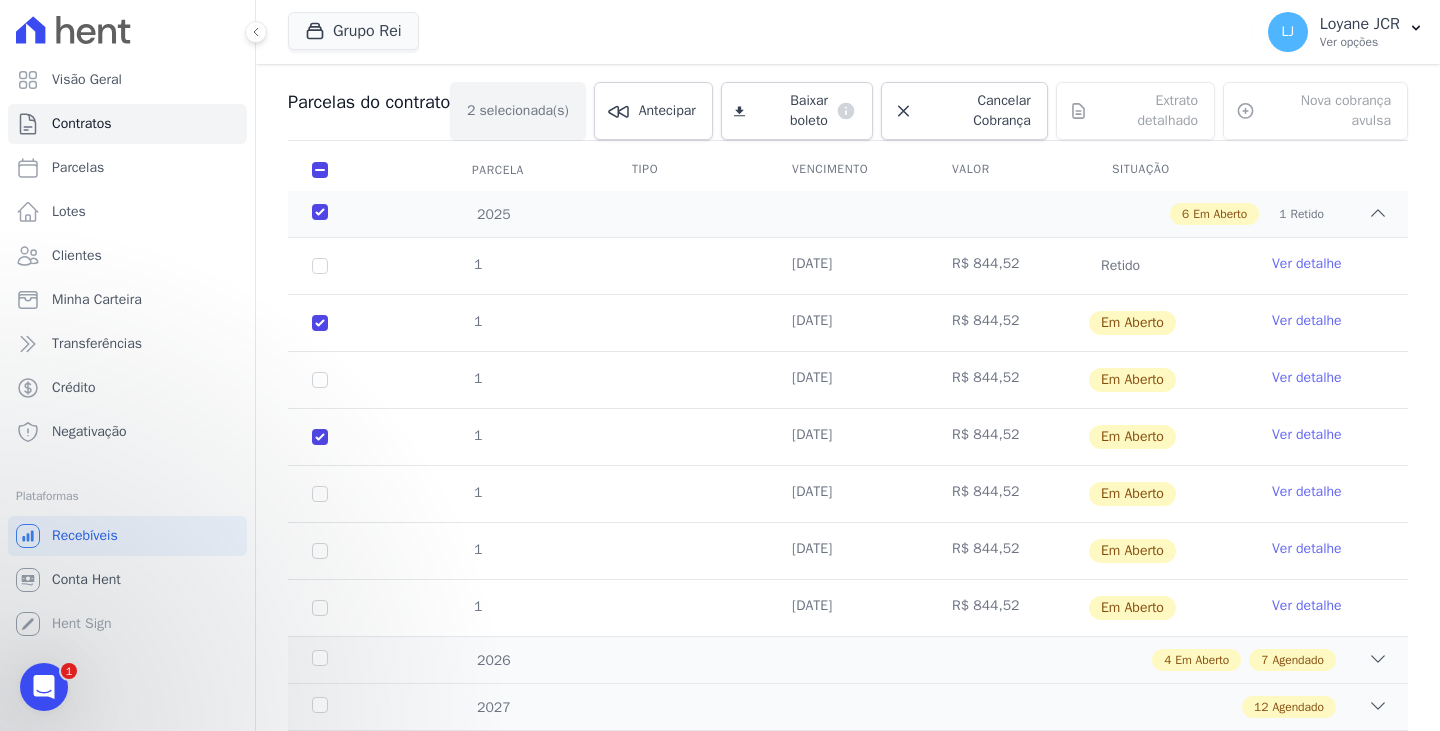 click on "1" at bounding box center [320, 380] 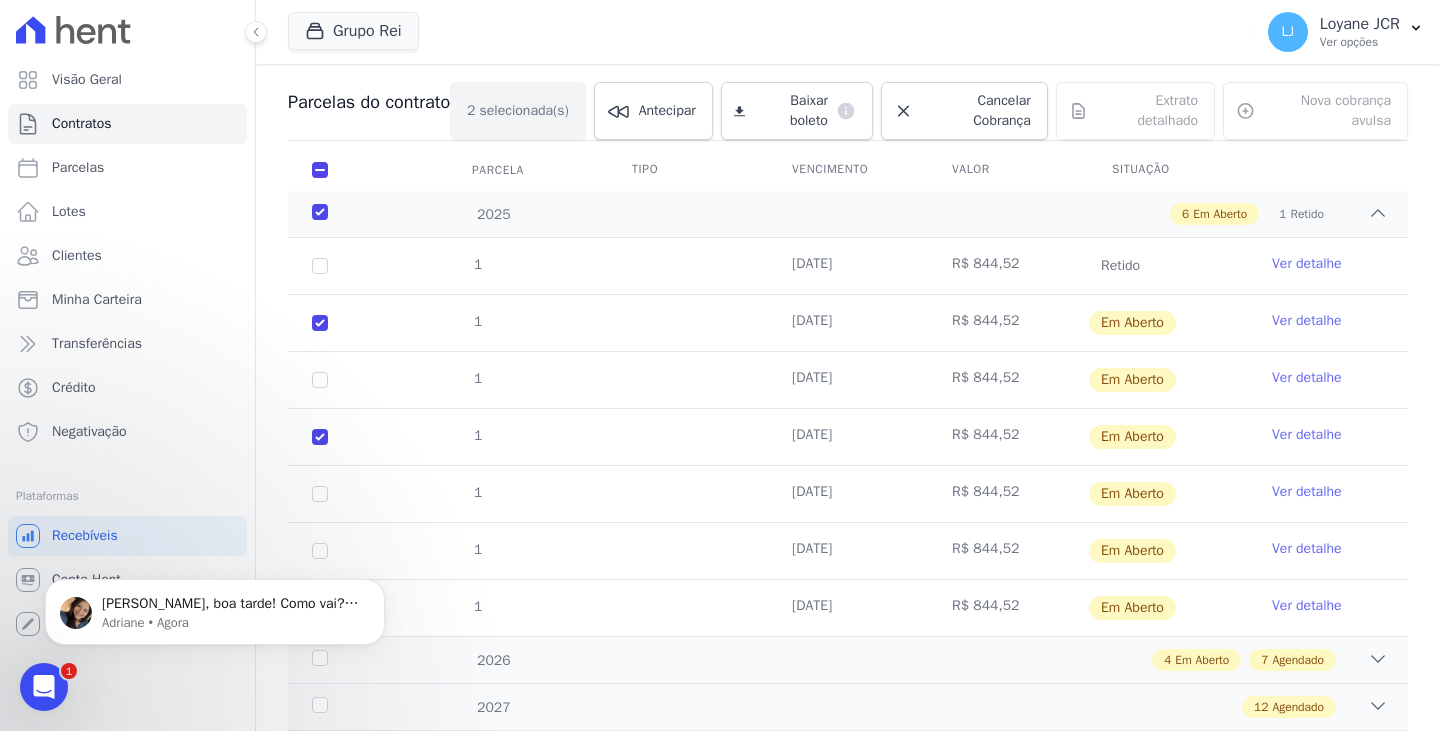 scroll, scrollTop: 0, scrollLeft: 0, axis: both 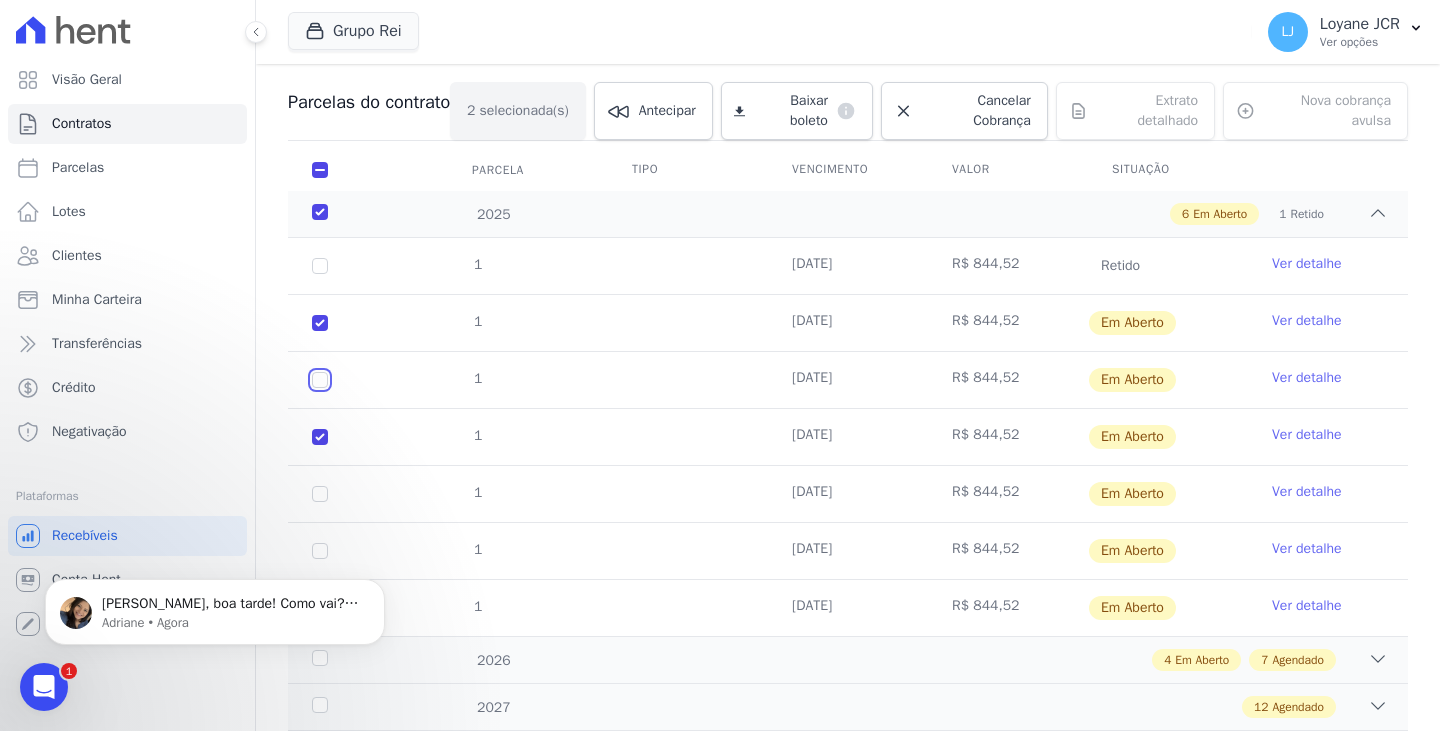 click at bounding box center (320, 323) 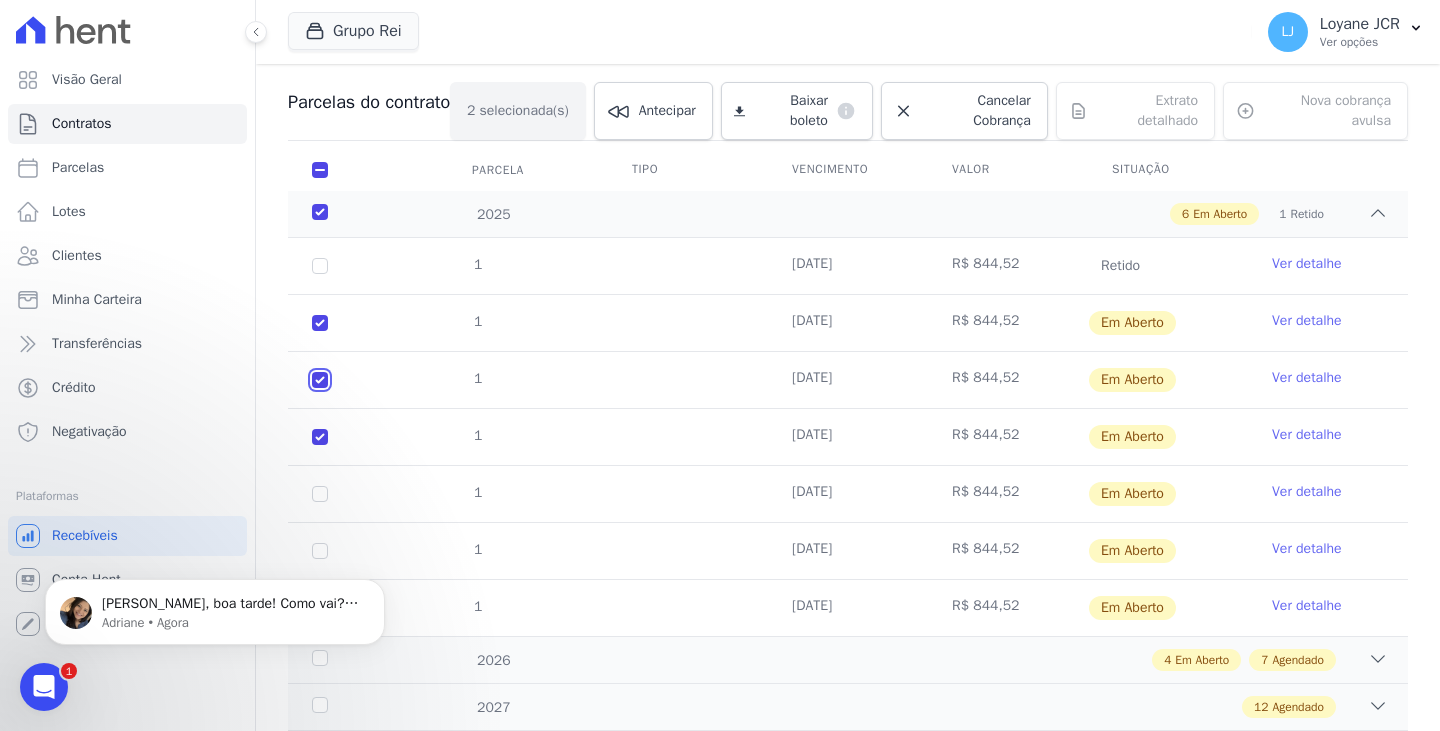 checkbox on "true" 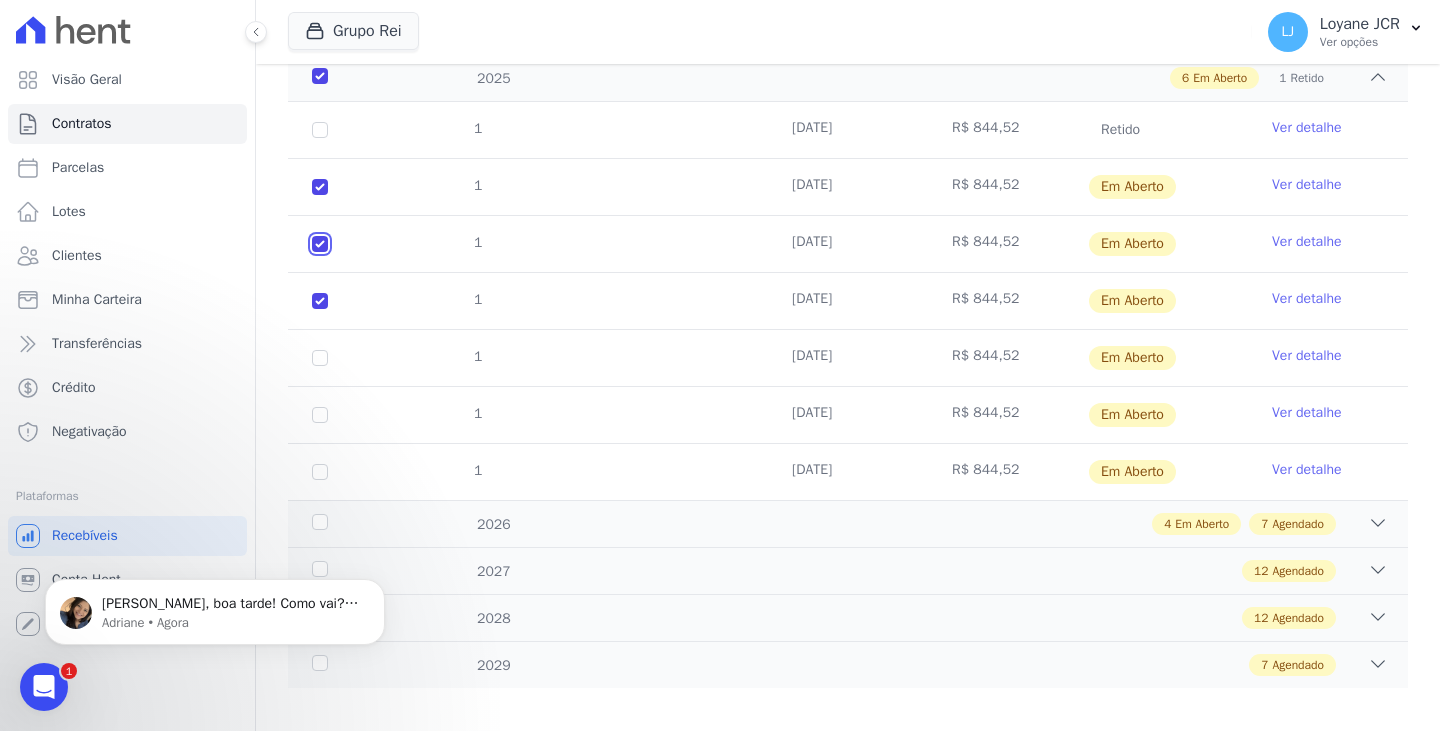 scroll, scrollTop: 353, scrollLeft: 0, axis: vertical 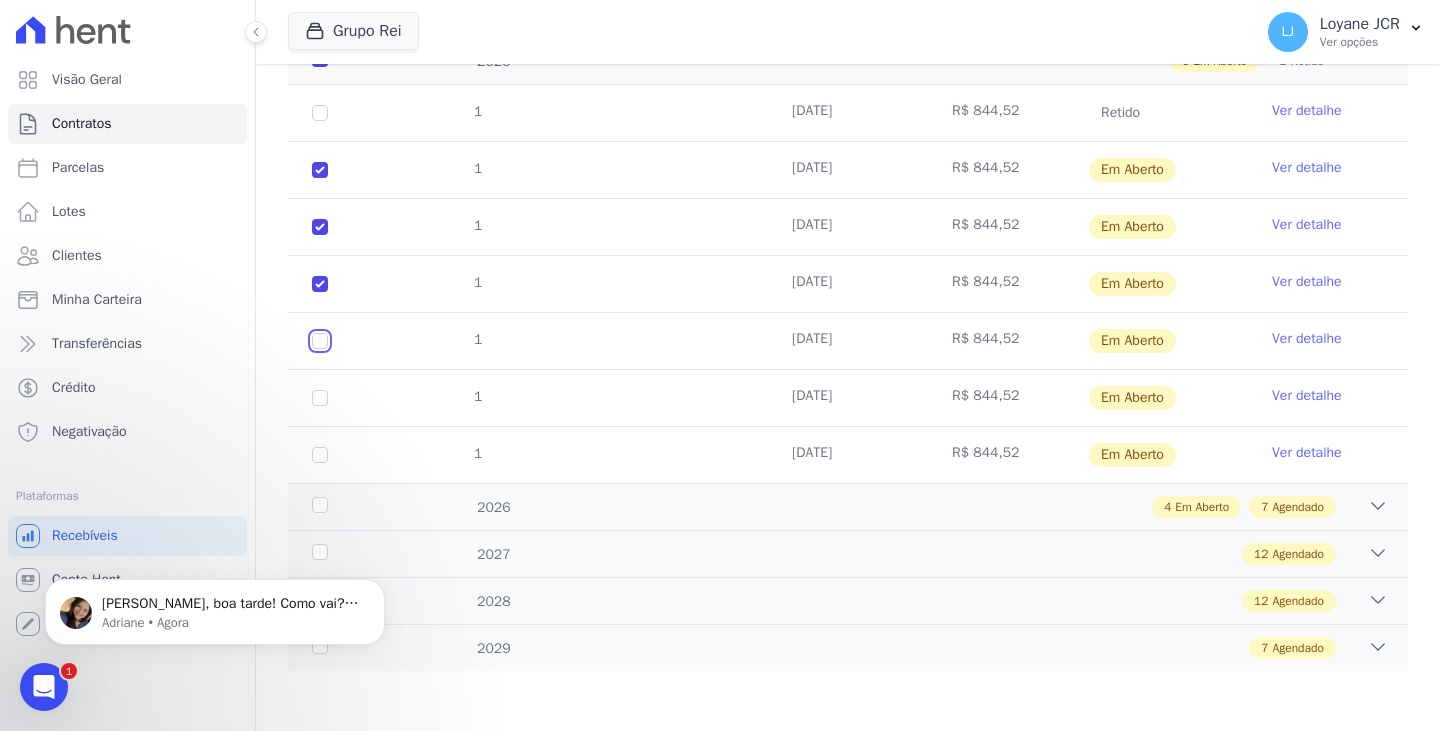 click at bounding box center (320, 170) 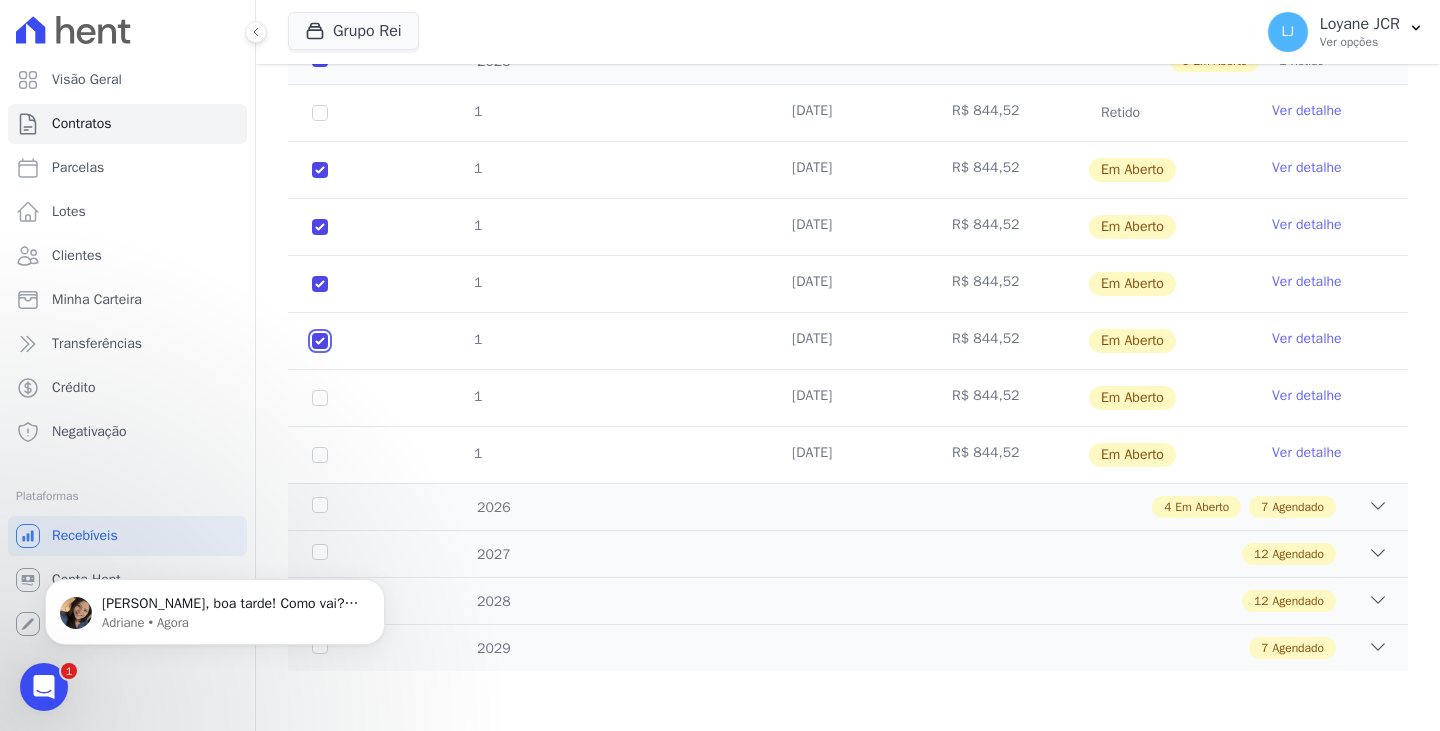 checkbox on "true" 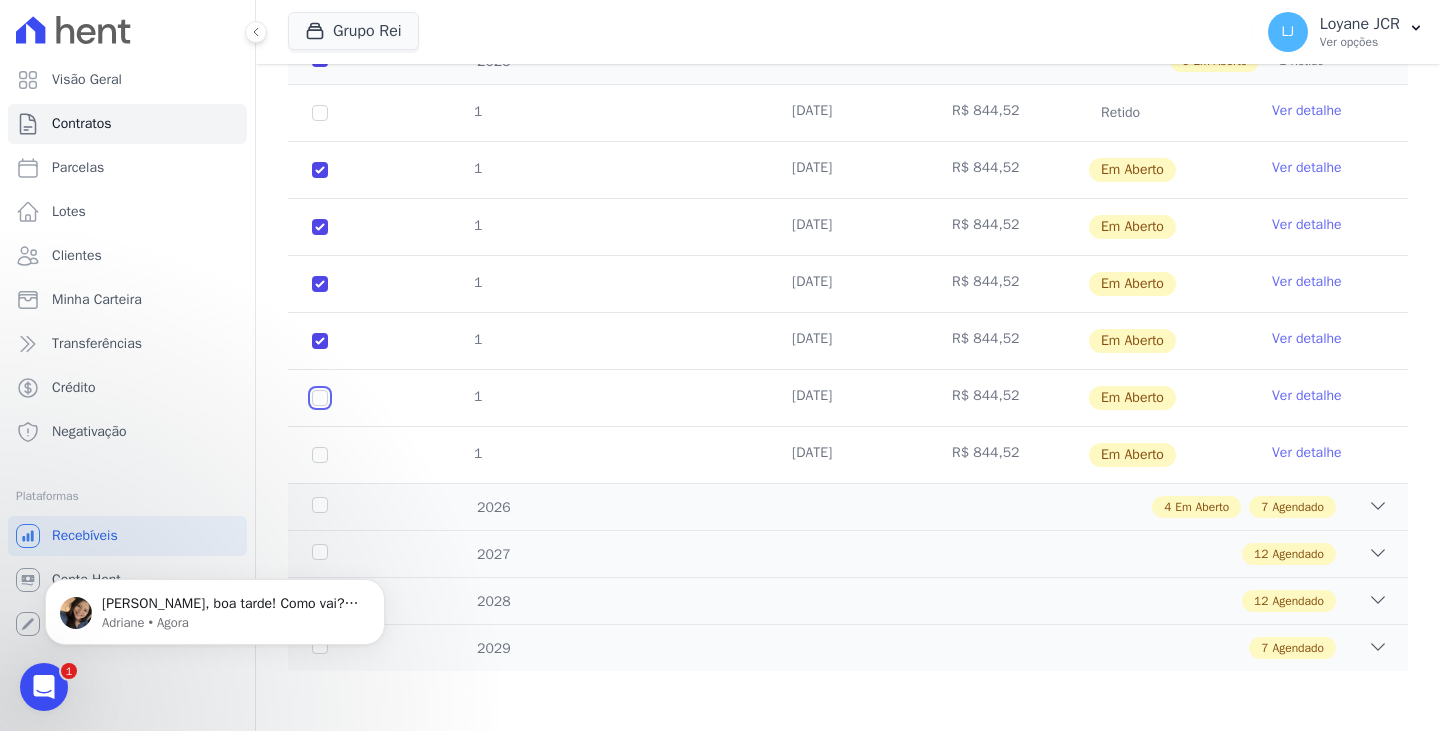 click at bounding box center (320, 170) 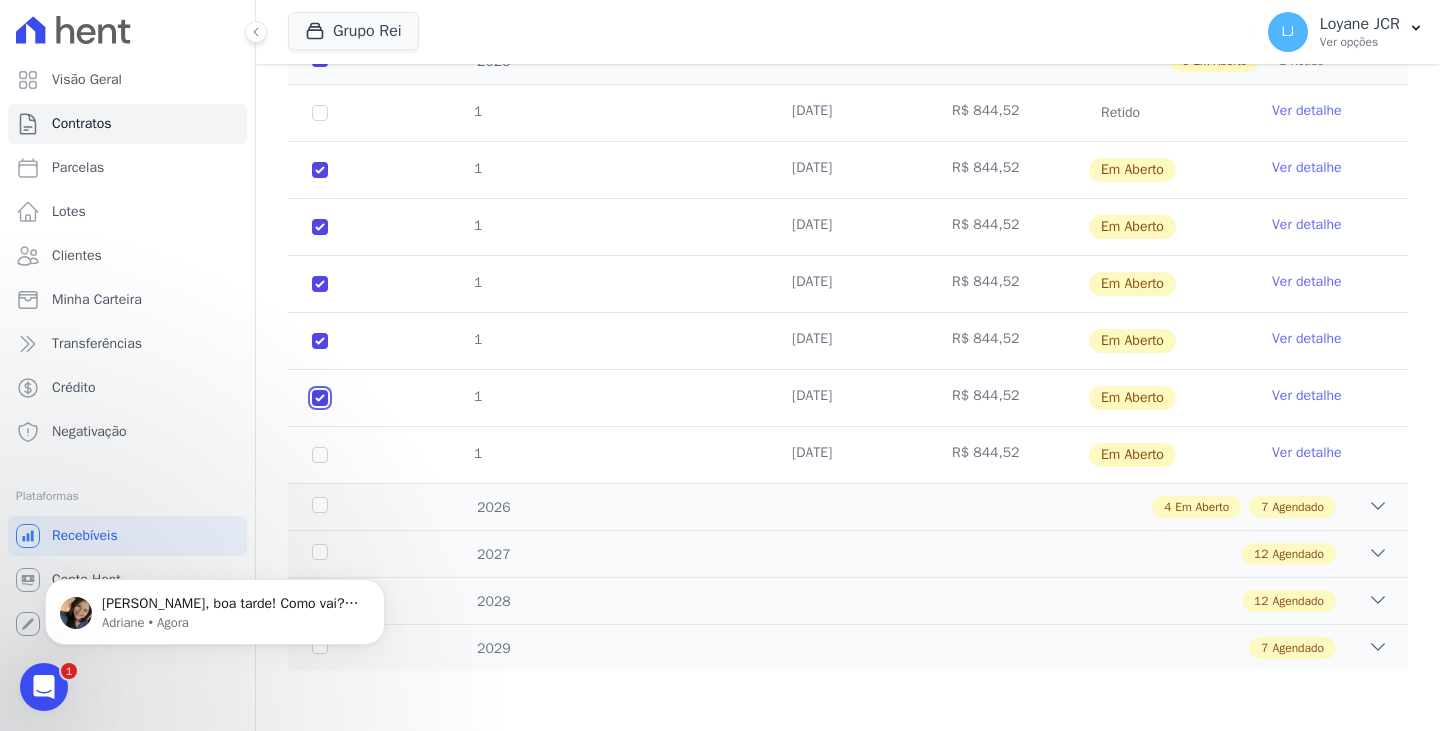 checkbox on "true" 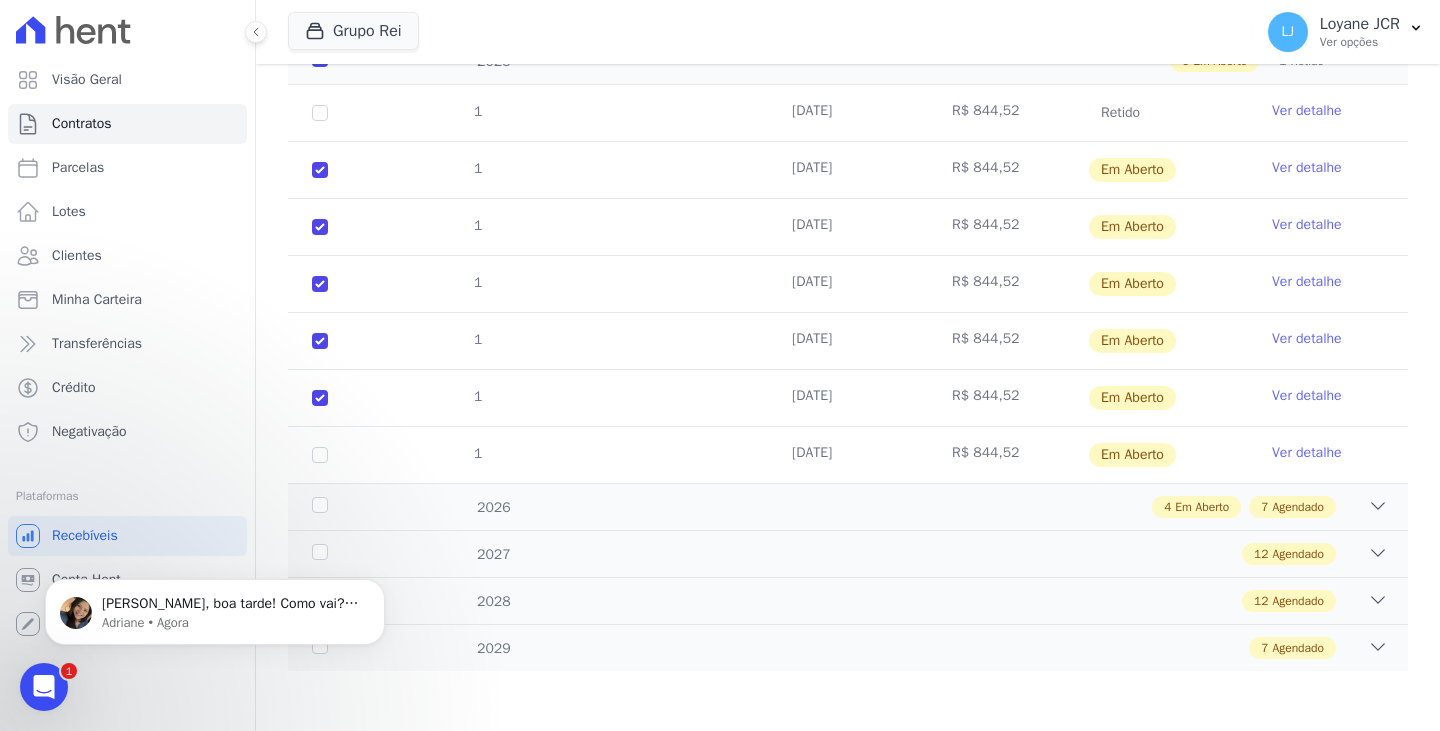click on "1" at bounding box center [320, 455] 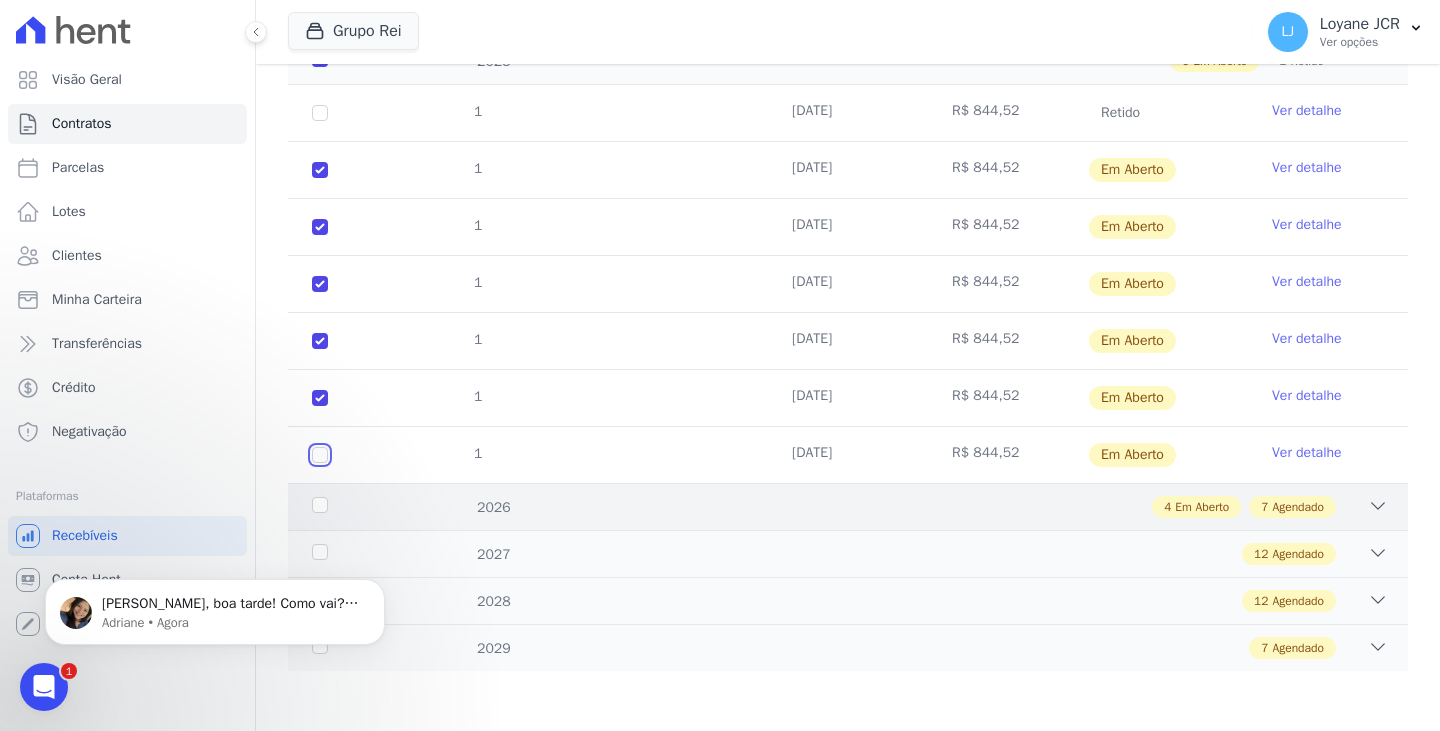 click at bounding box center [320, 170] 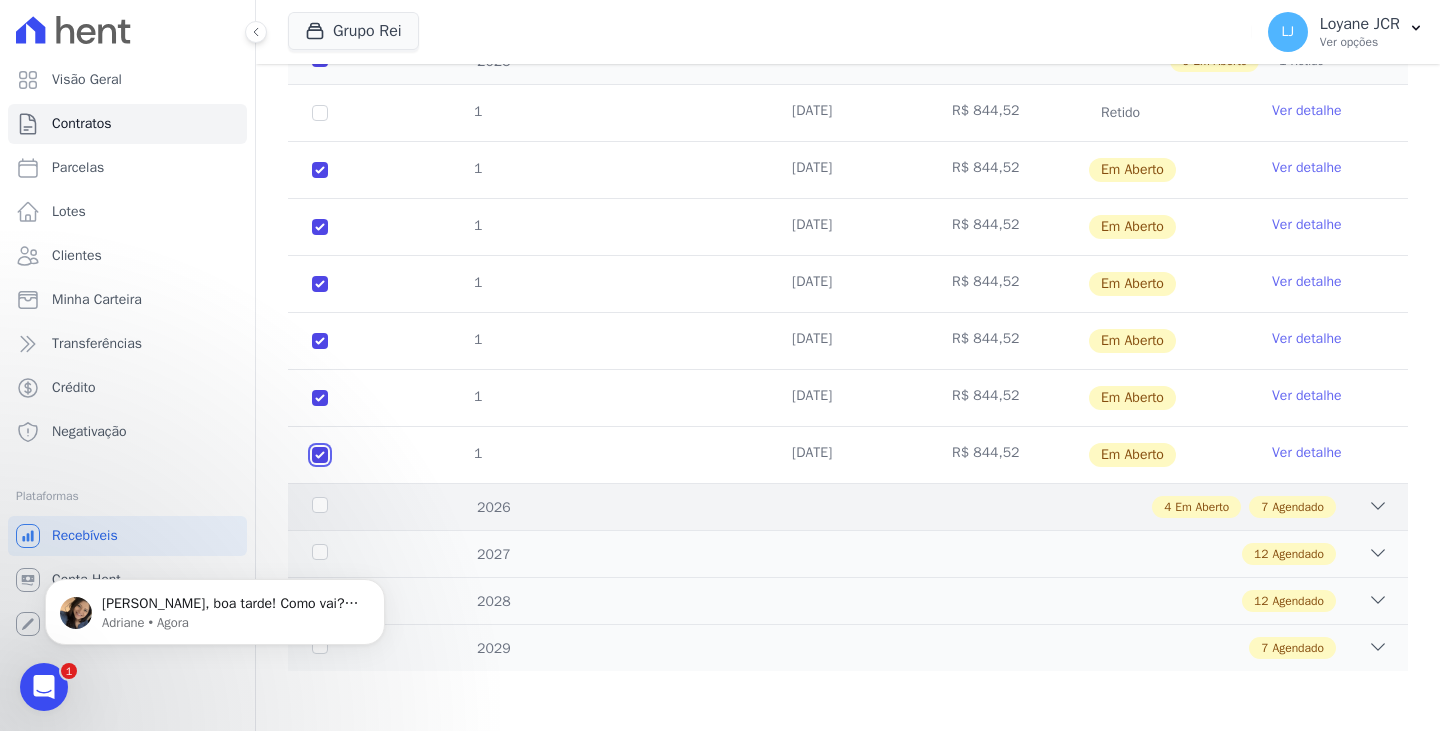 checkbox on "true" 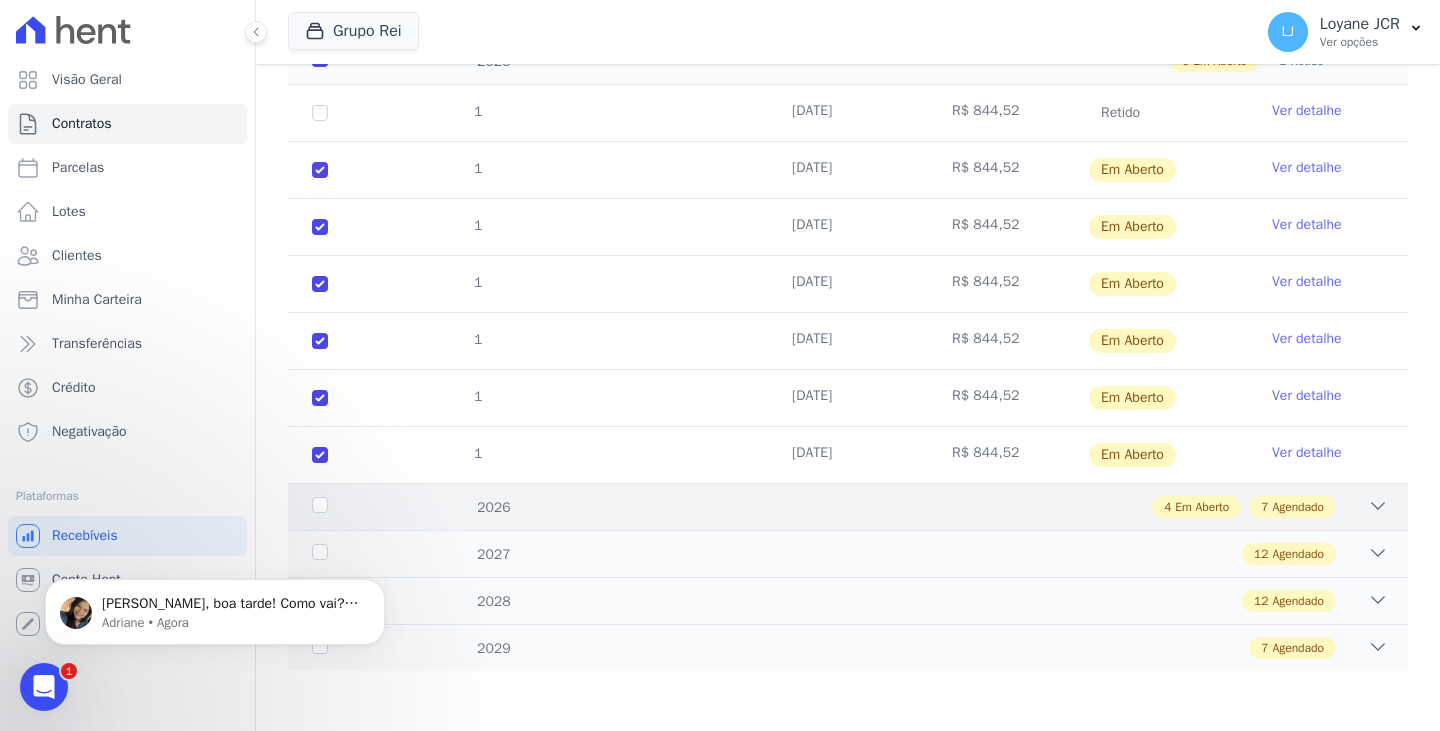 click on "4
Em Aberto
7
Agendado" at bounding box center (902, 507) 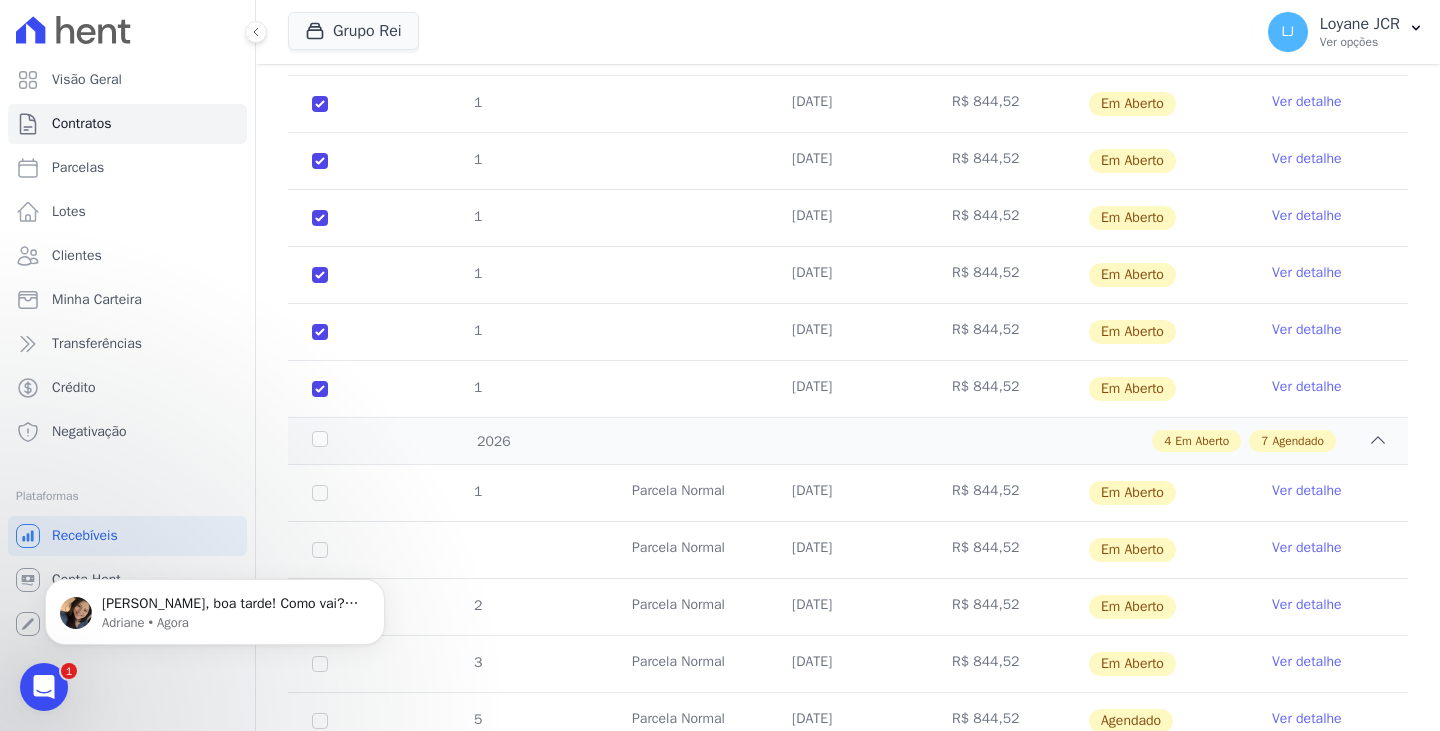 scroll, scrollTop: 453, scrollLeft: 0, axis: vertical 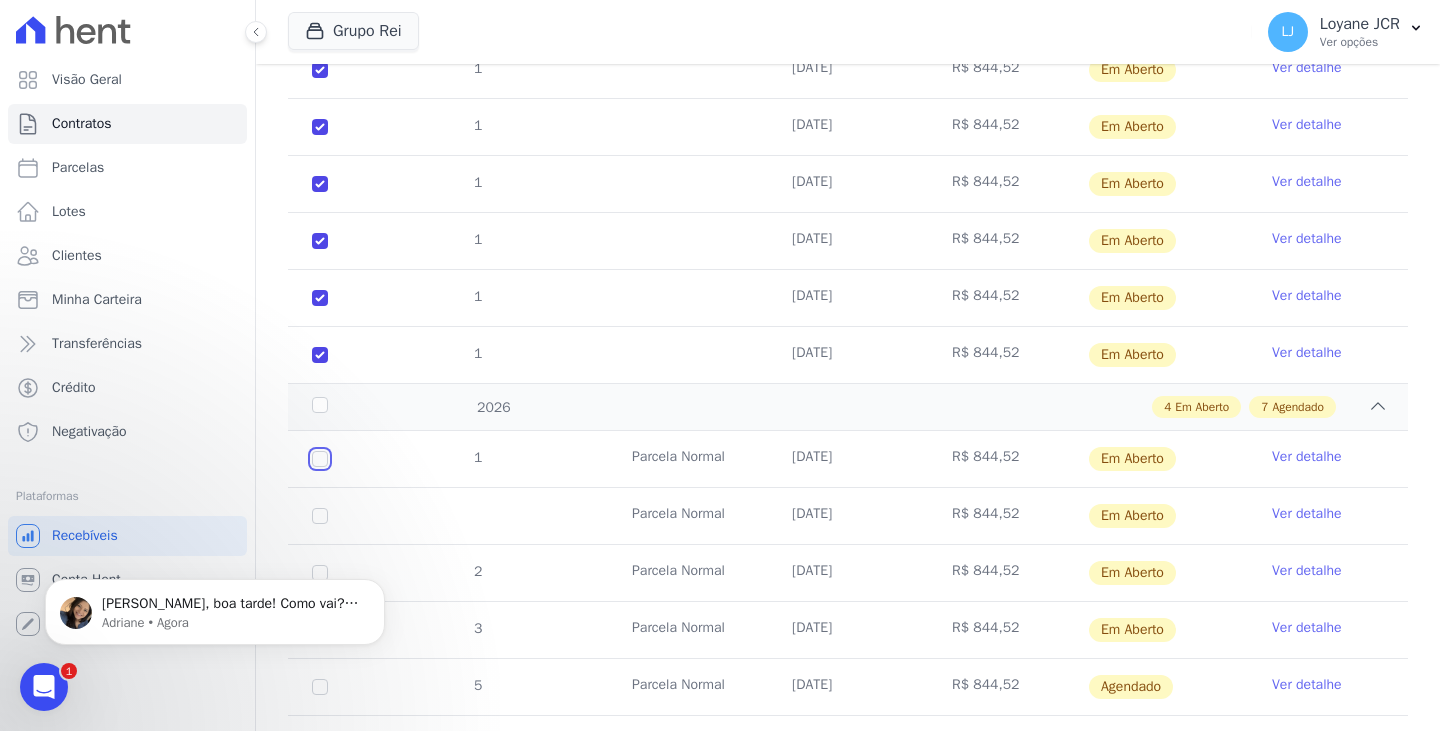 click at bounding box center [320, 459] 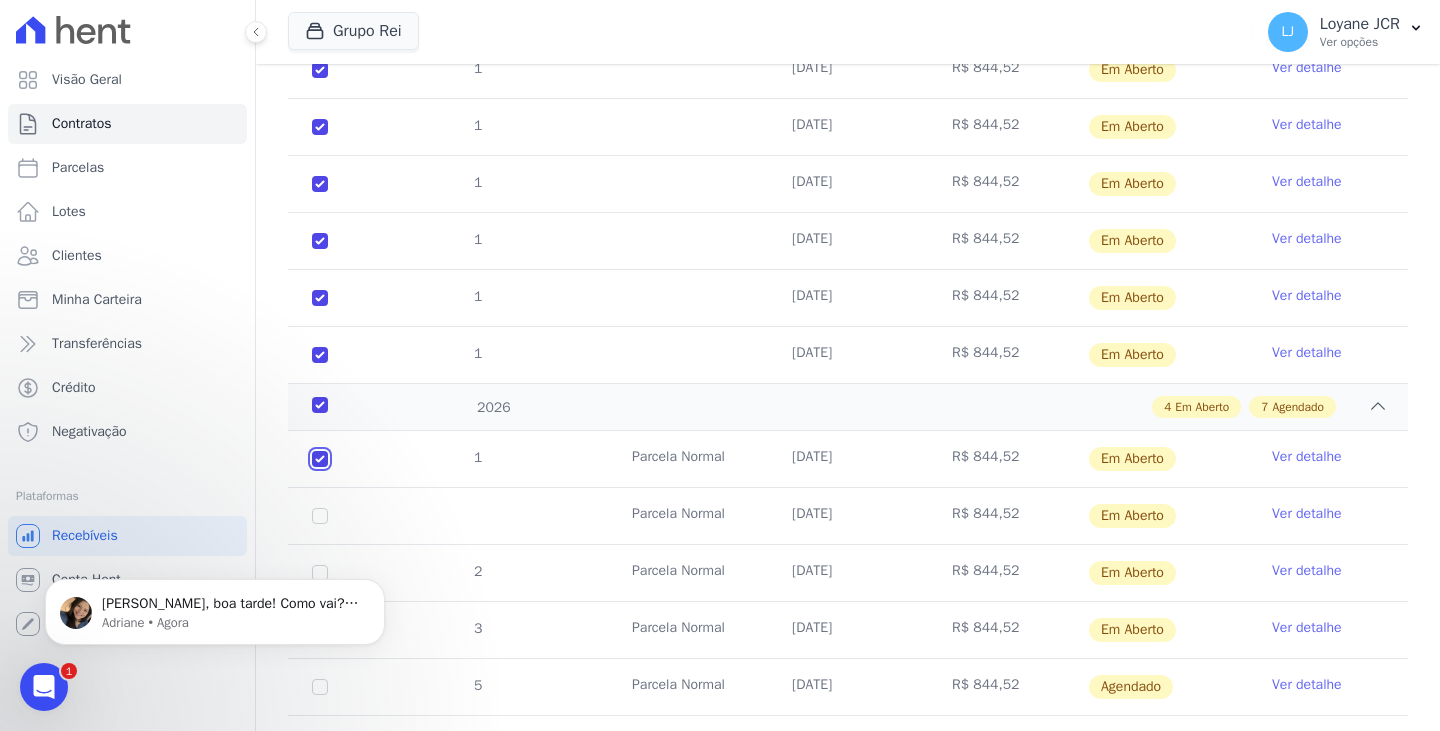 checkbox on "true" 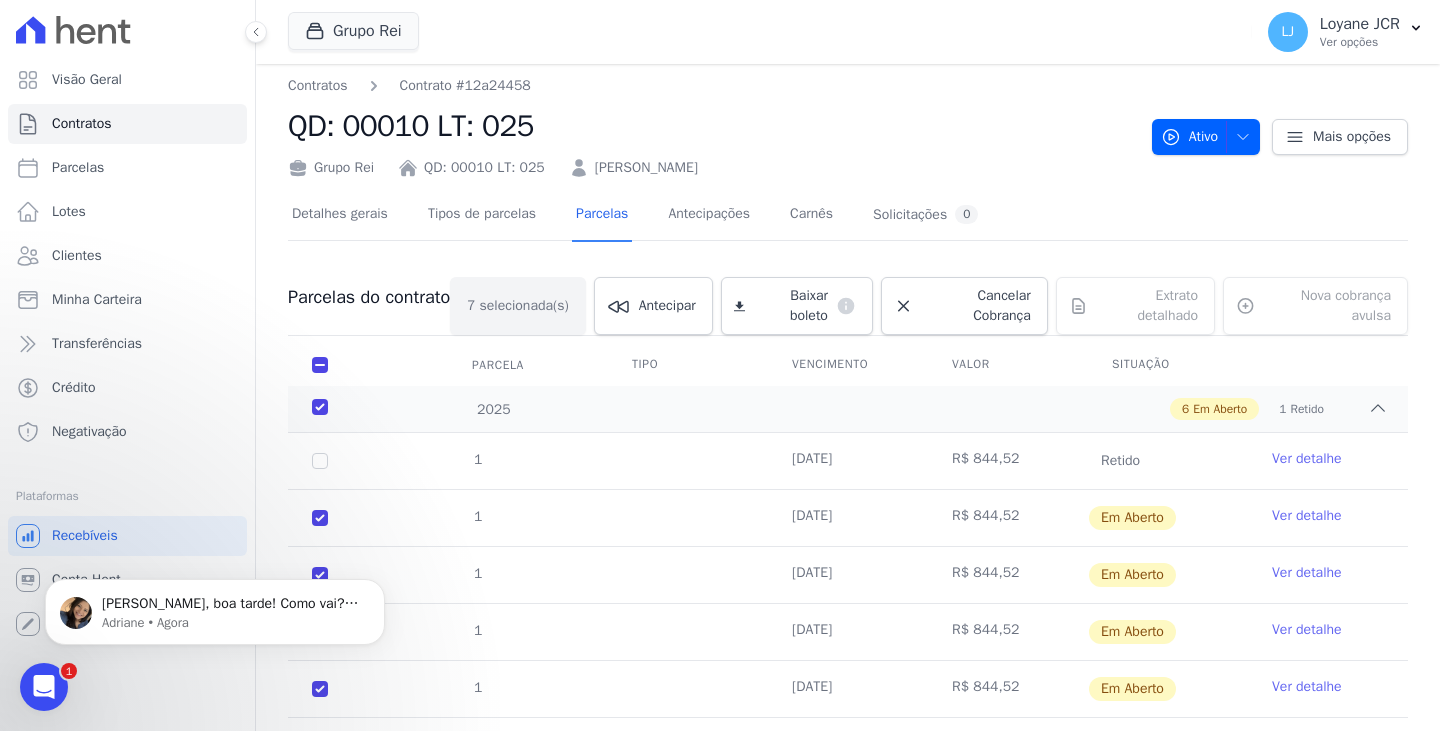 scroll, scrollTop: 0, scrollLeft: 0, axis: both 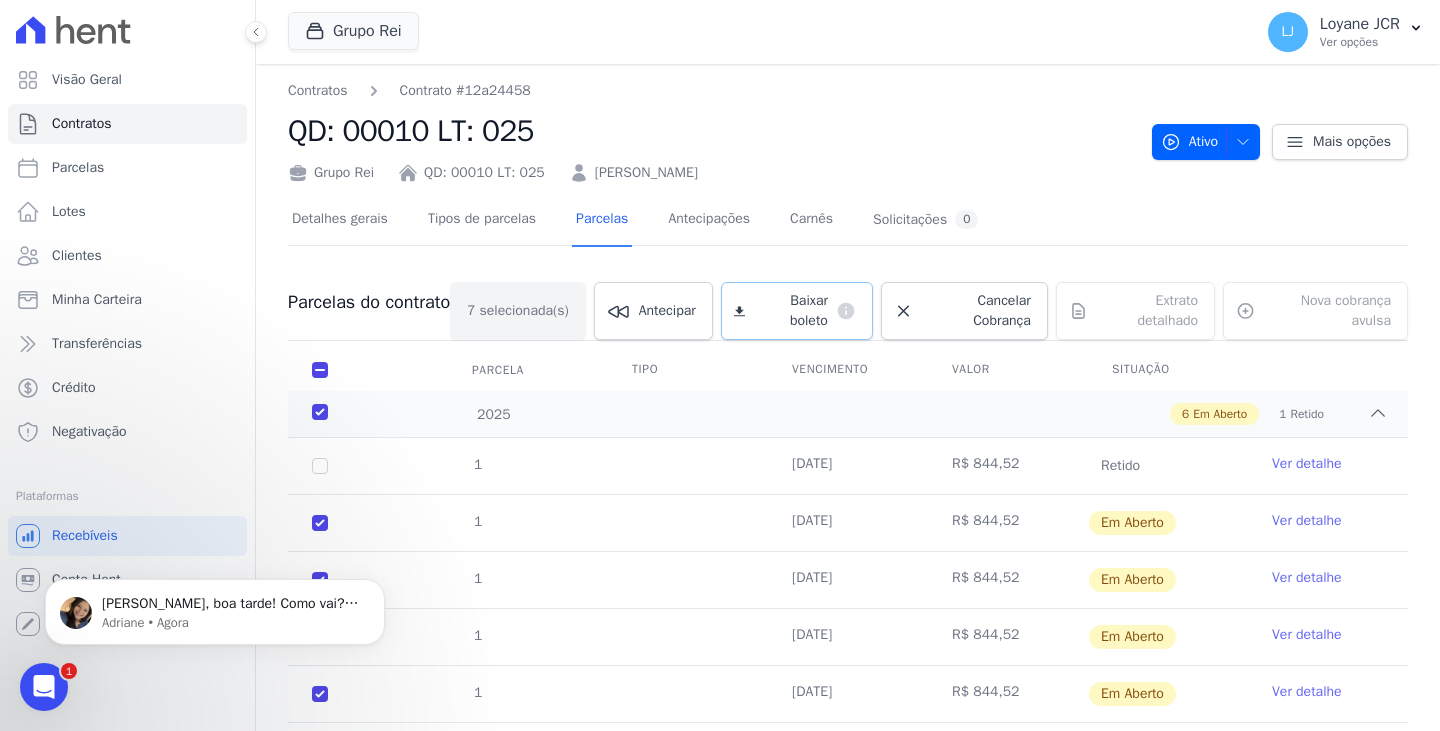click on "Baixar boleto" at bounding box center (790, 311) 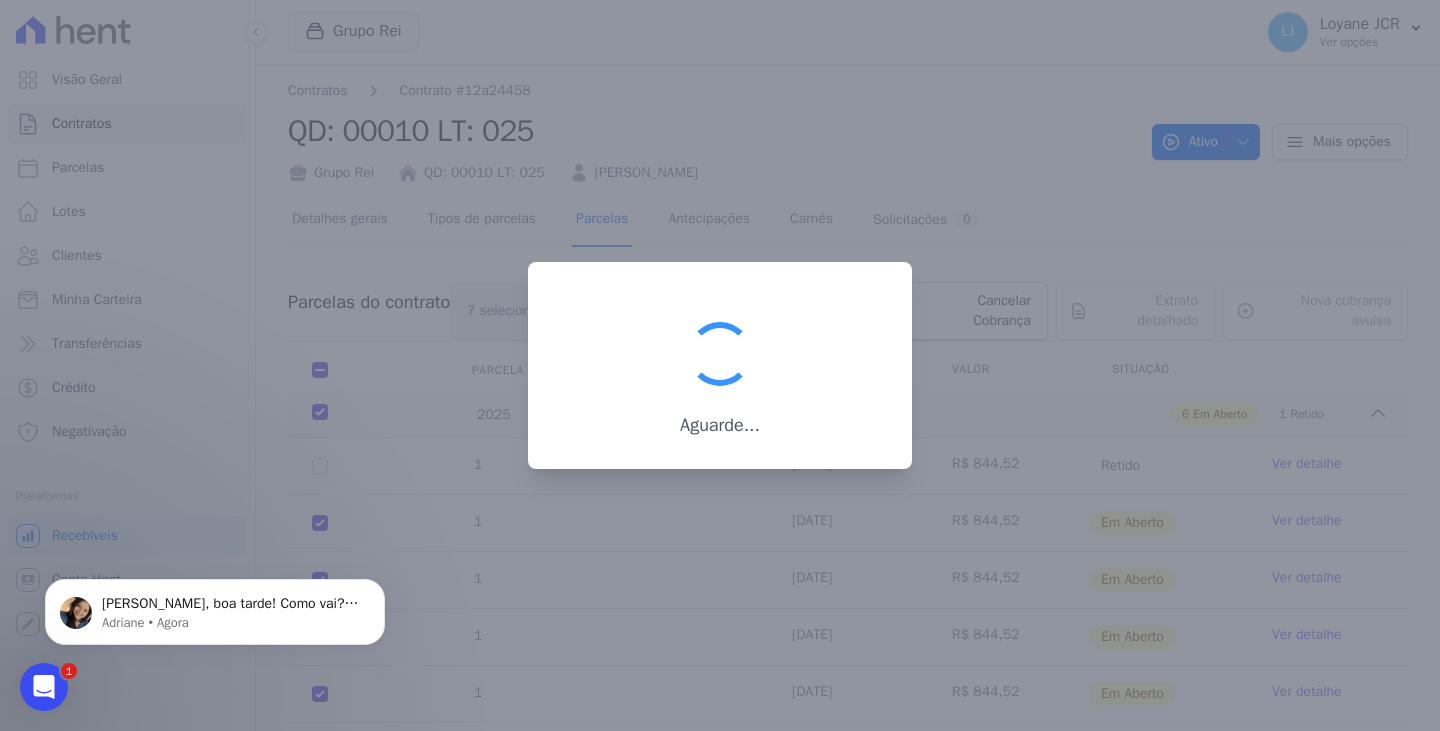 click at bounding box center (44, 687) 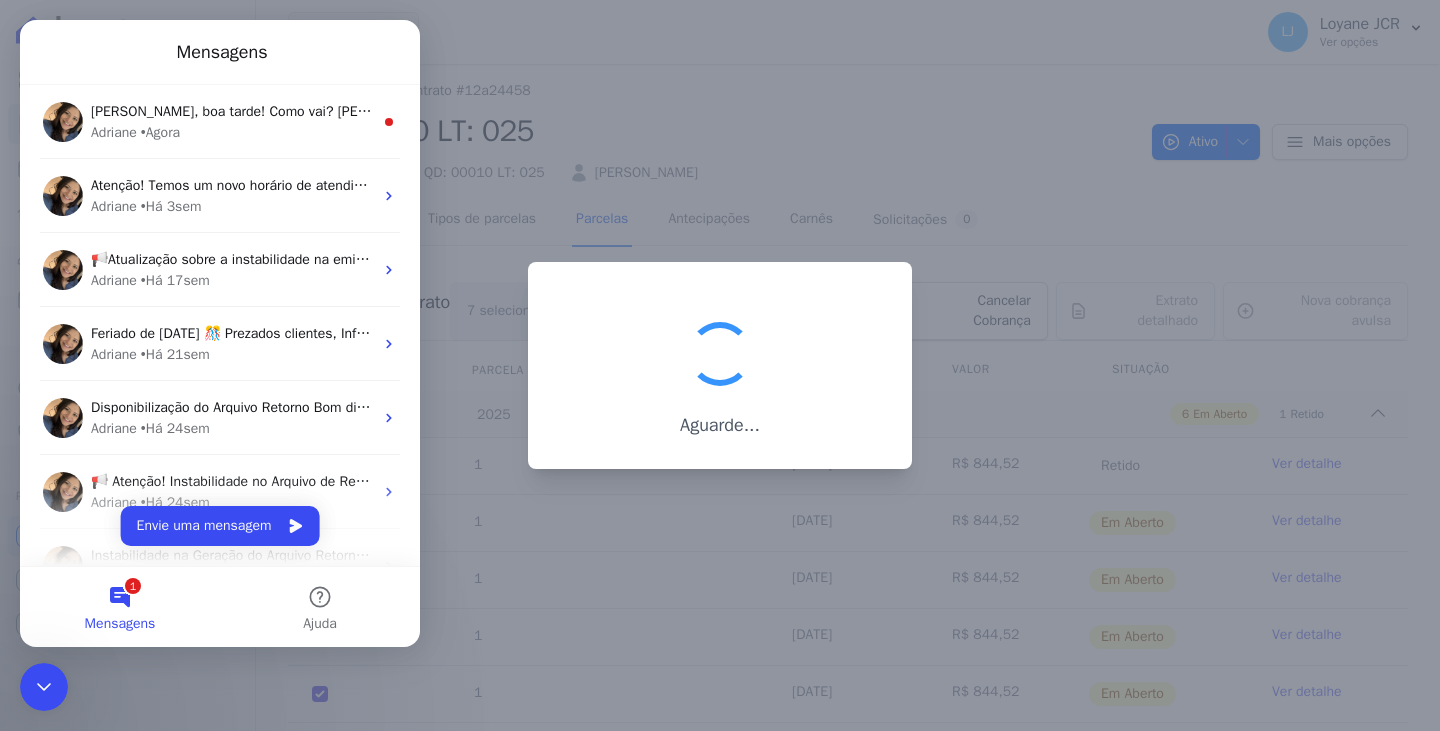 click on "Adriane •  Agora" at bounding box center [232, 132] 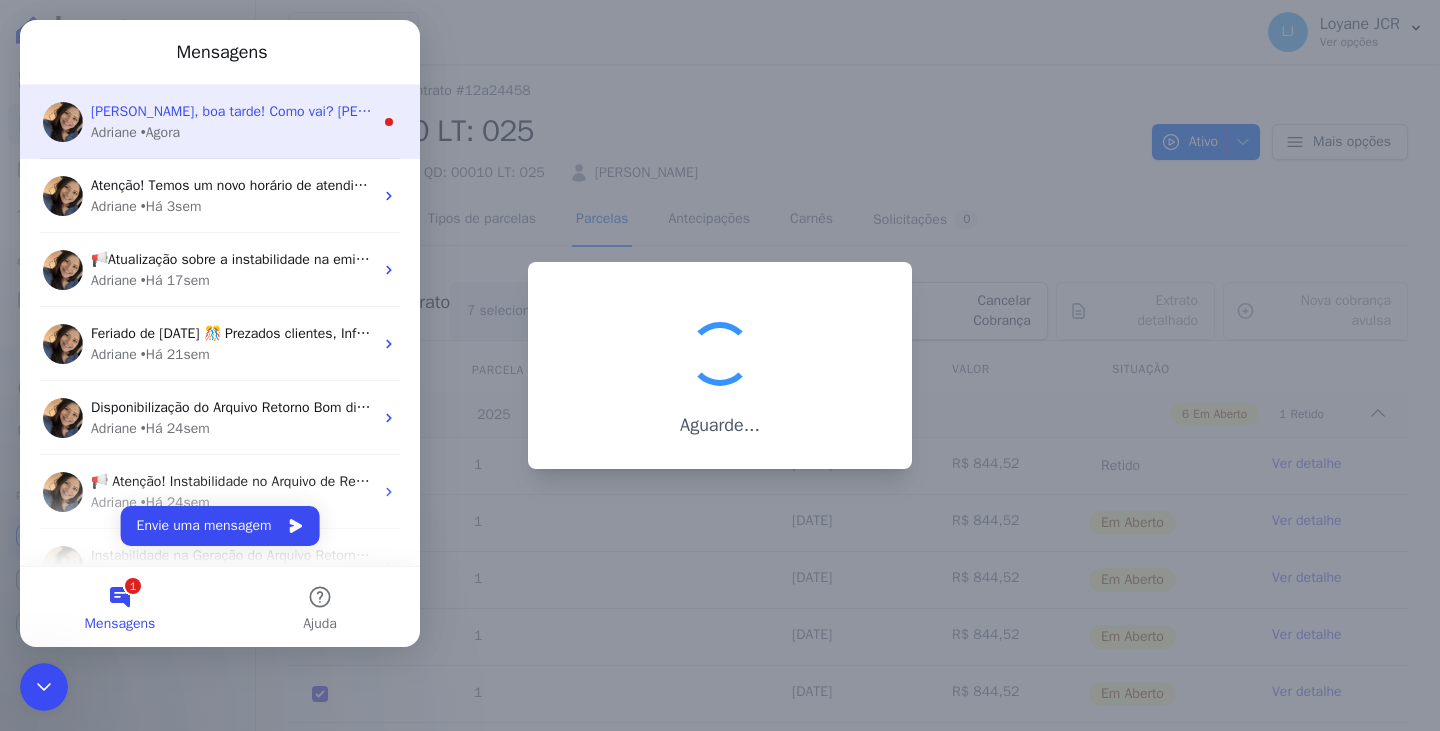 scroll, scrollTop: 0, scrollLeft: 0, axis: both 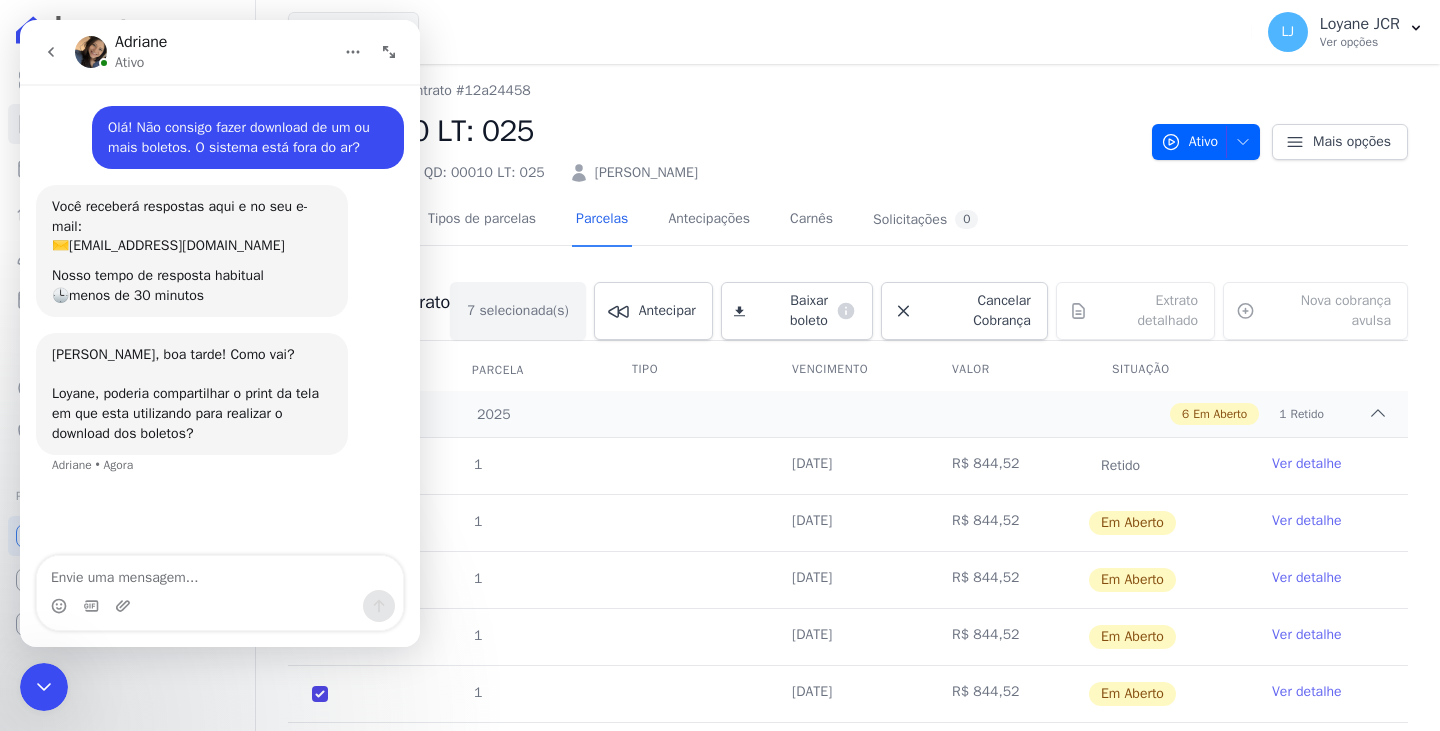 click on "QD: 00010 LT: 025" at bounding box center [712, 131] 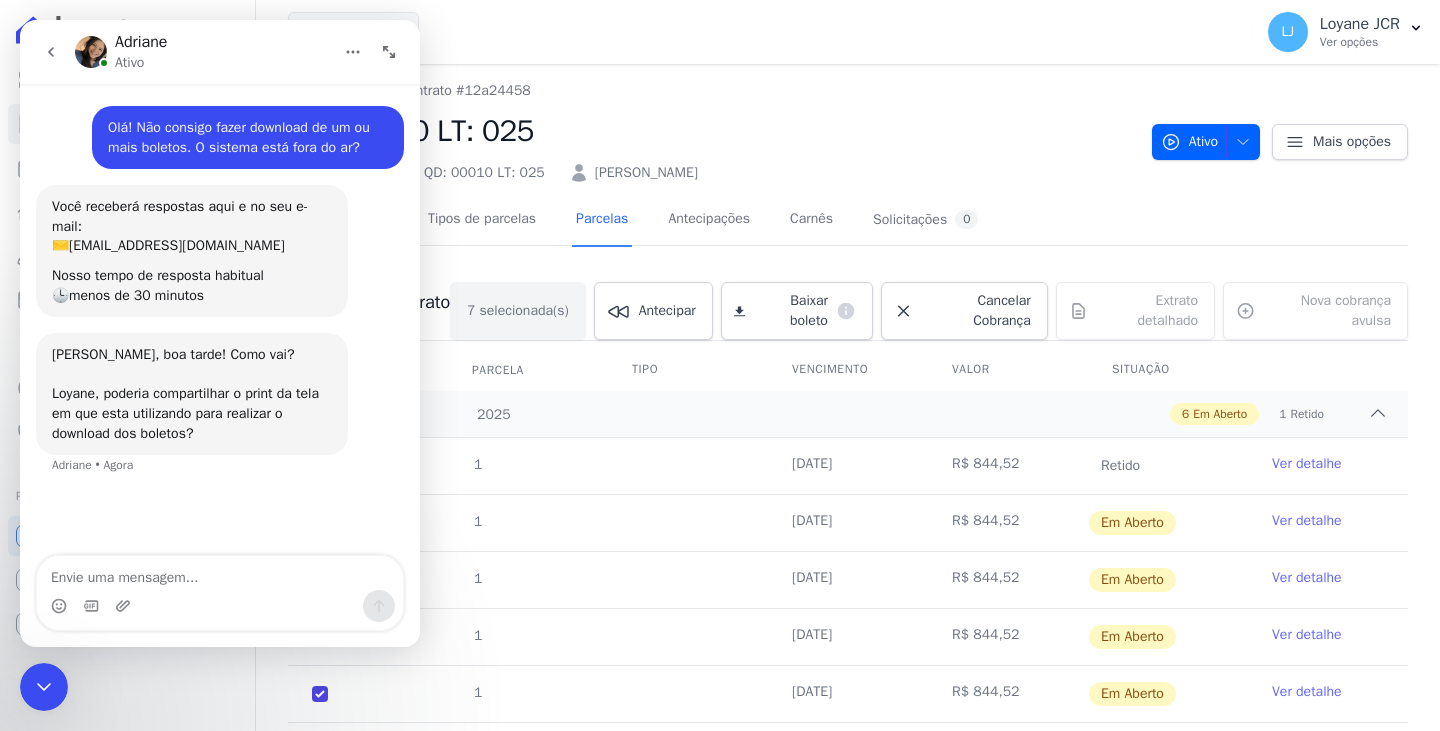 click 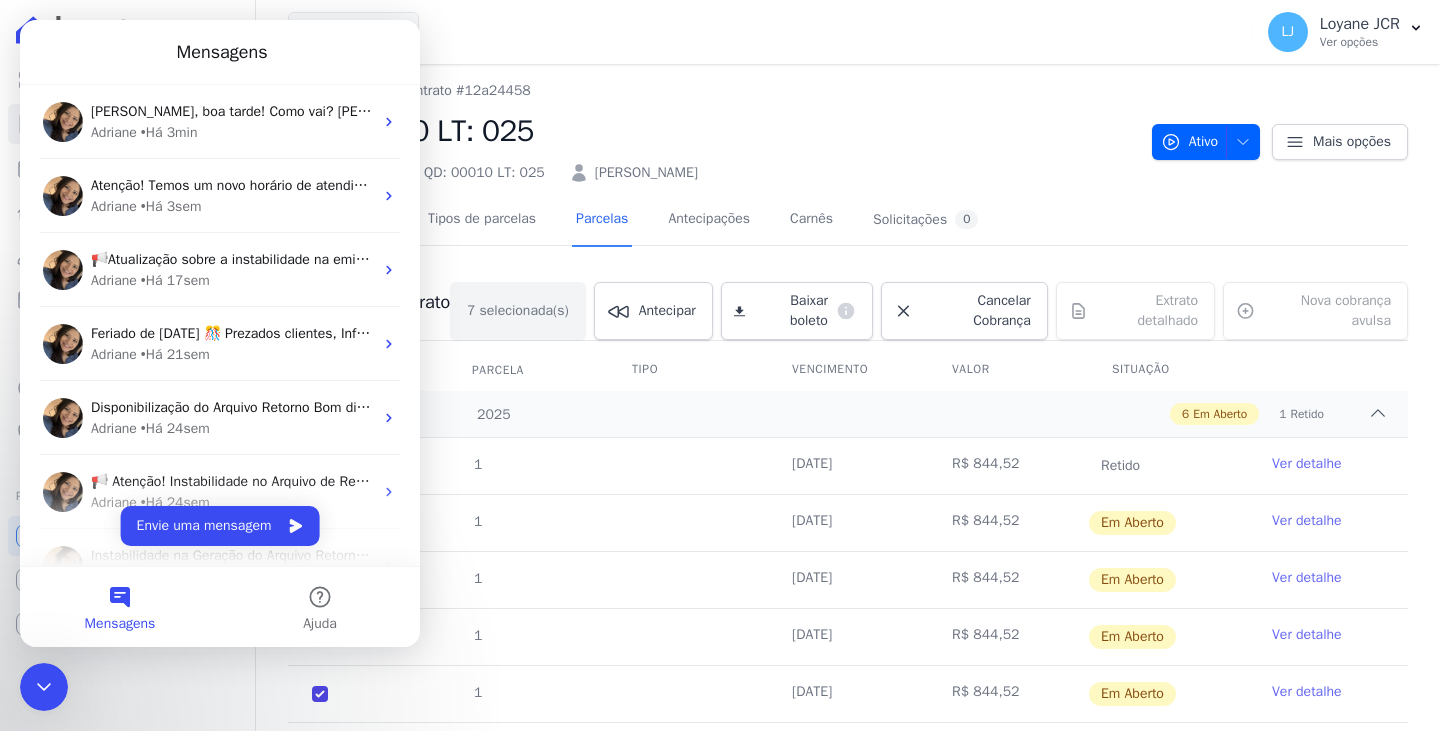 drag, startPoint x: 47, startPoint y: 683, endPoint x: 258, endPoint y: 909, distance: 309.18765 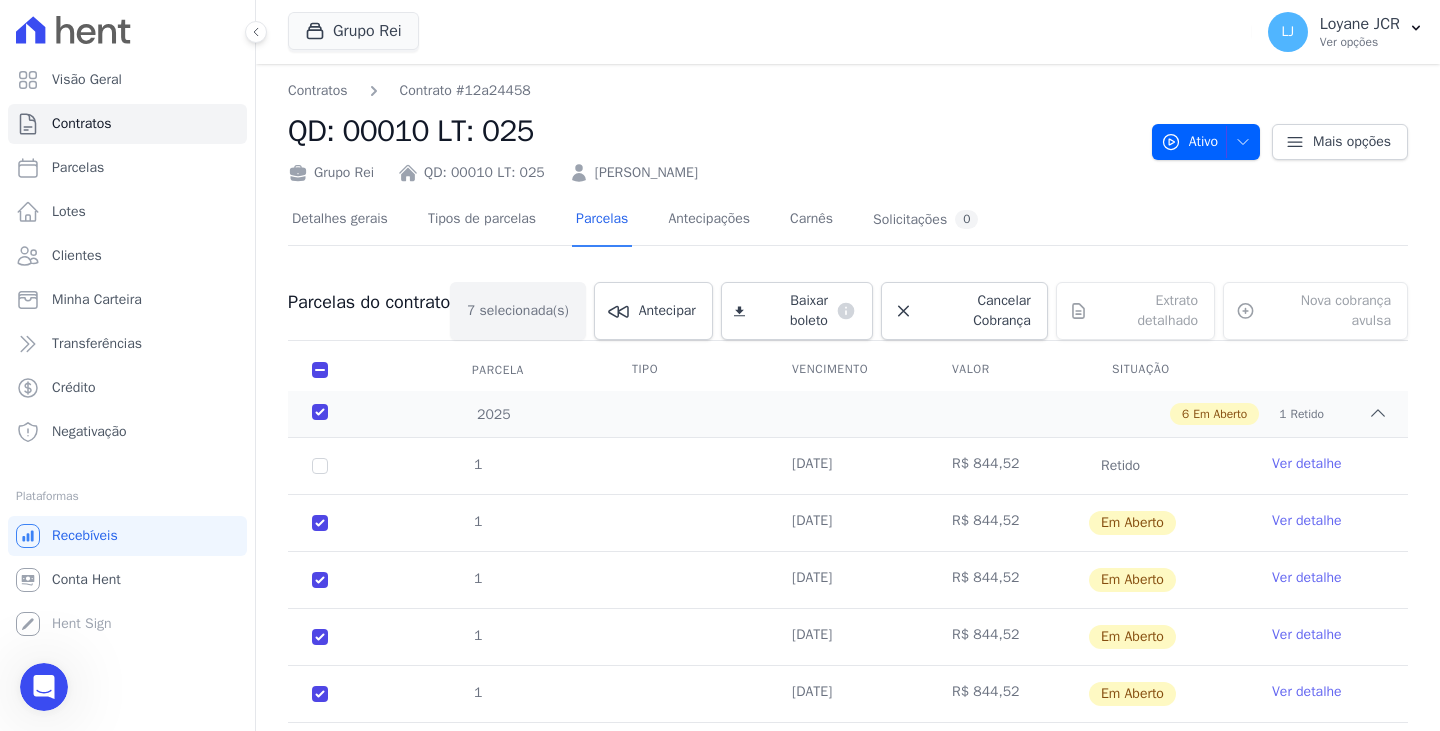 scroll, scrollTop: 0, scrollLeft: 0, axis: both 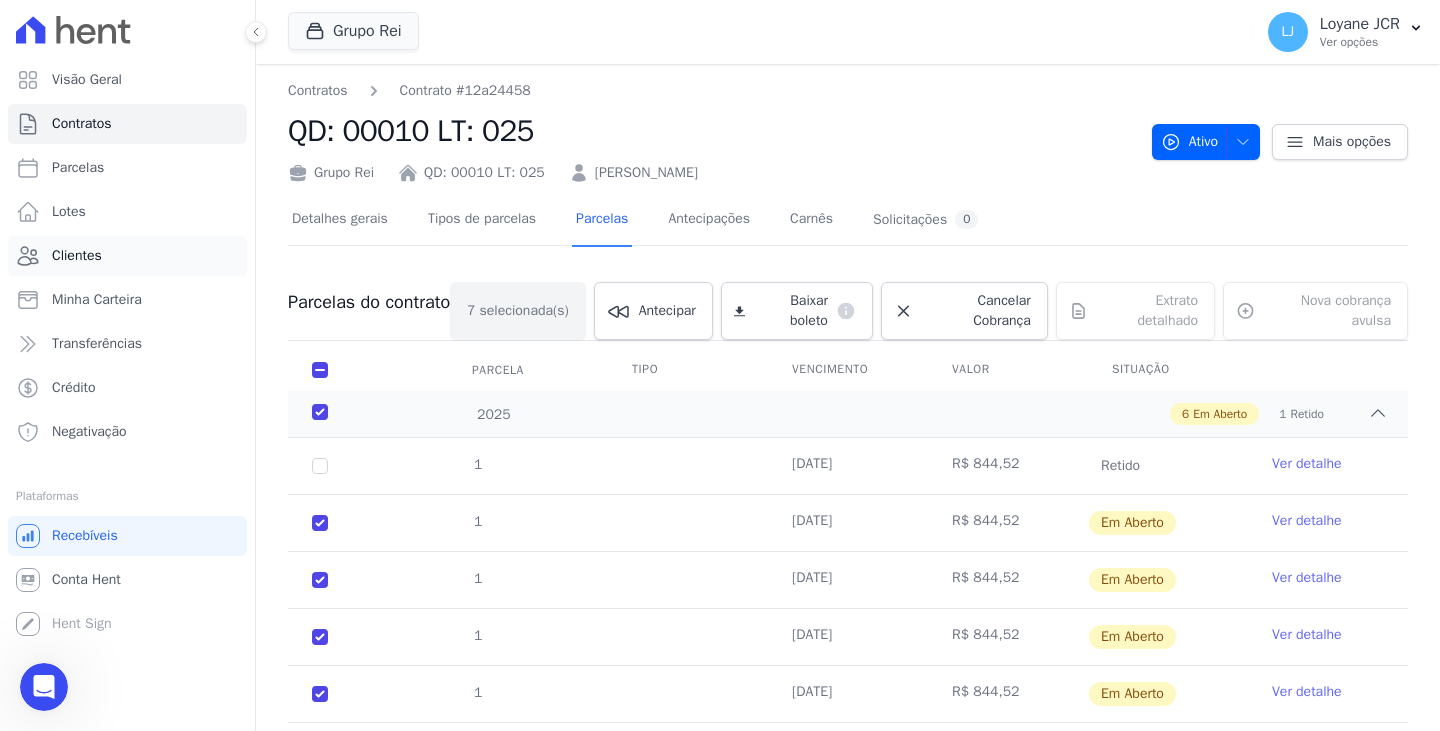 click on "Clientes" at bounding box center (77, 256) 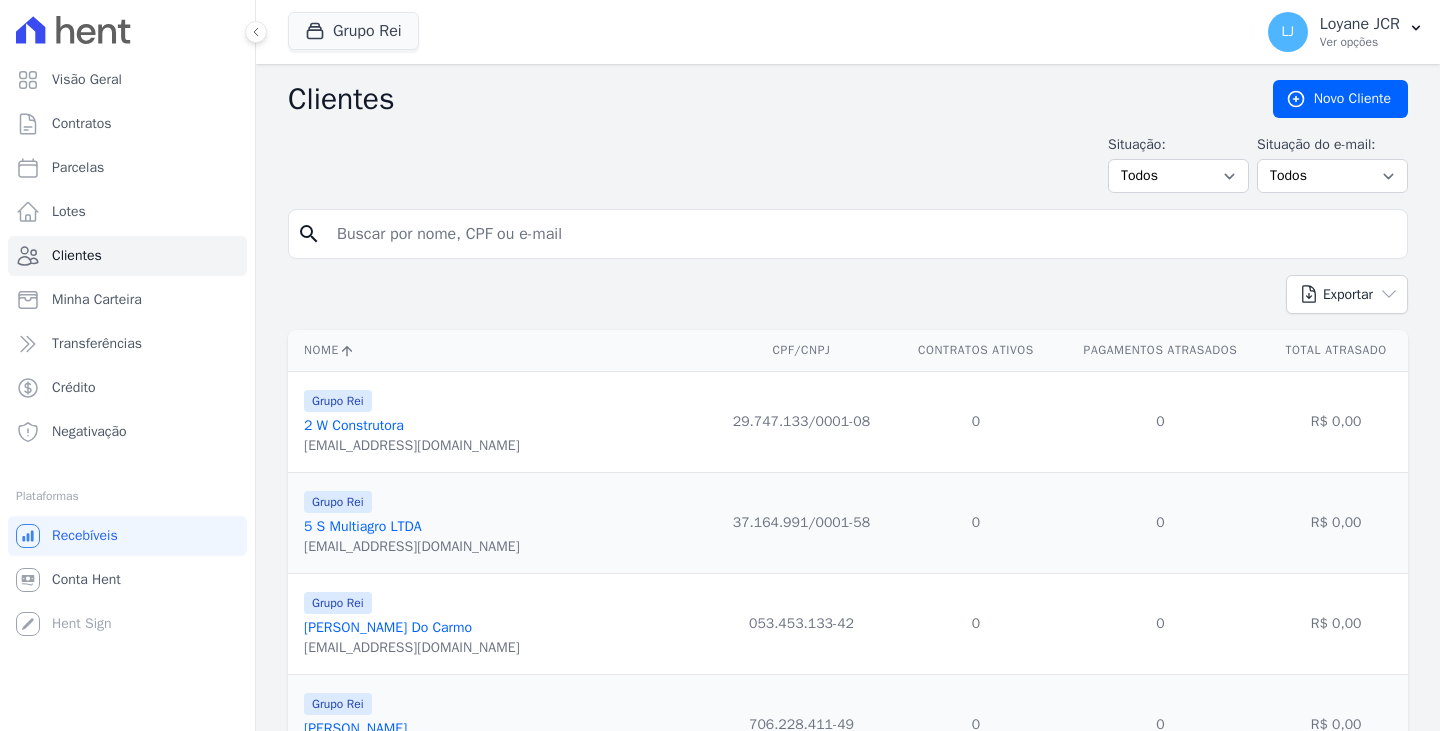 click at bounding box center (862, 234) 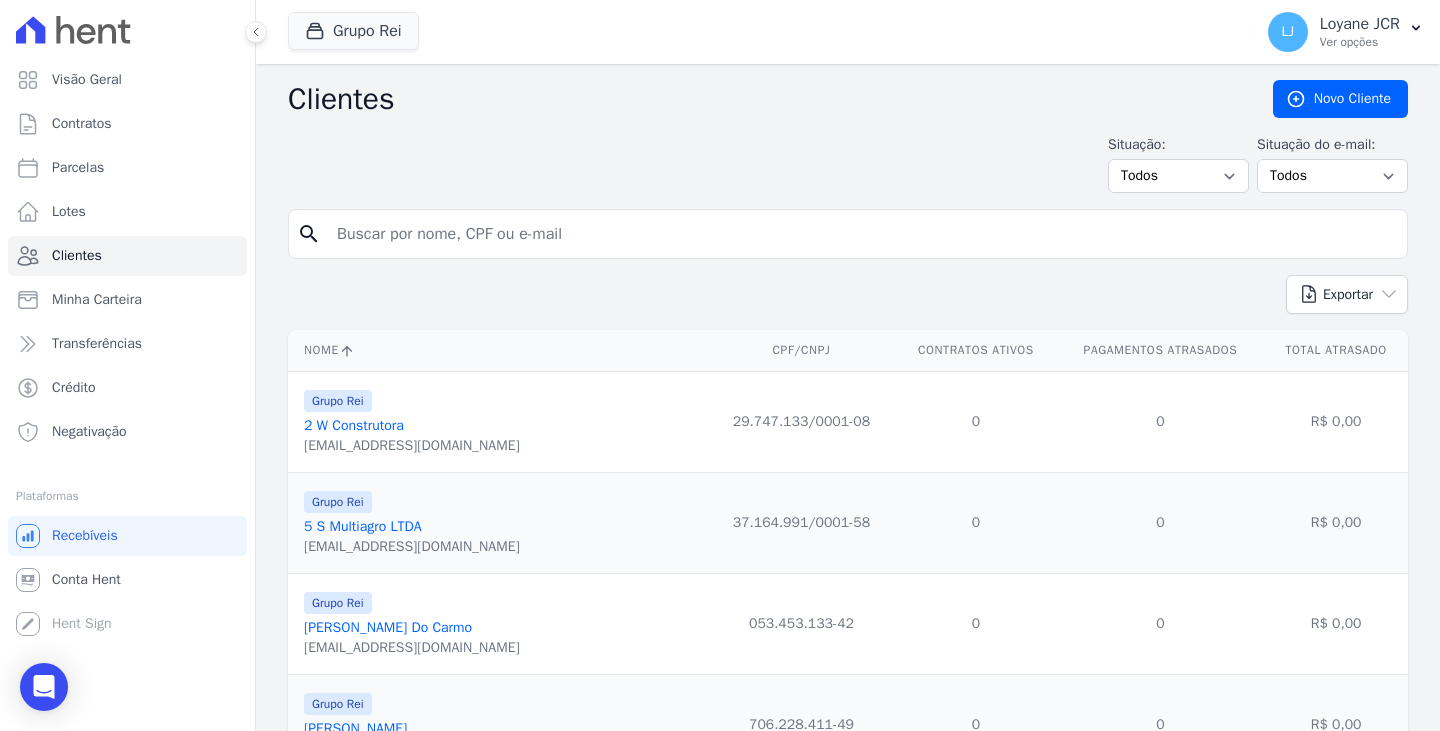 click at bounding box center (862, 234) 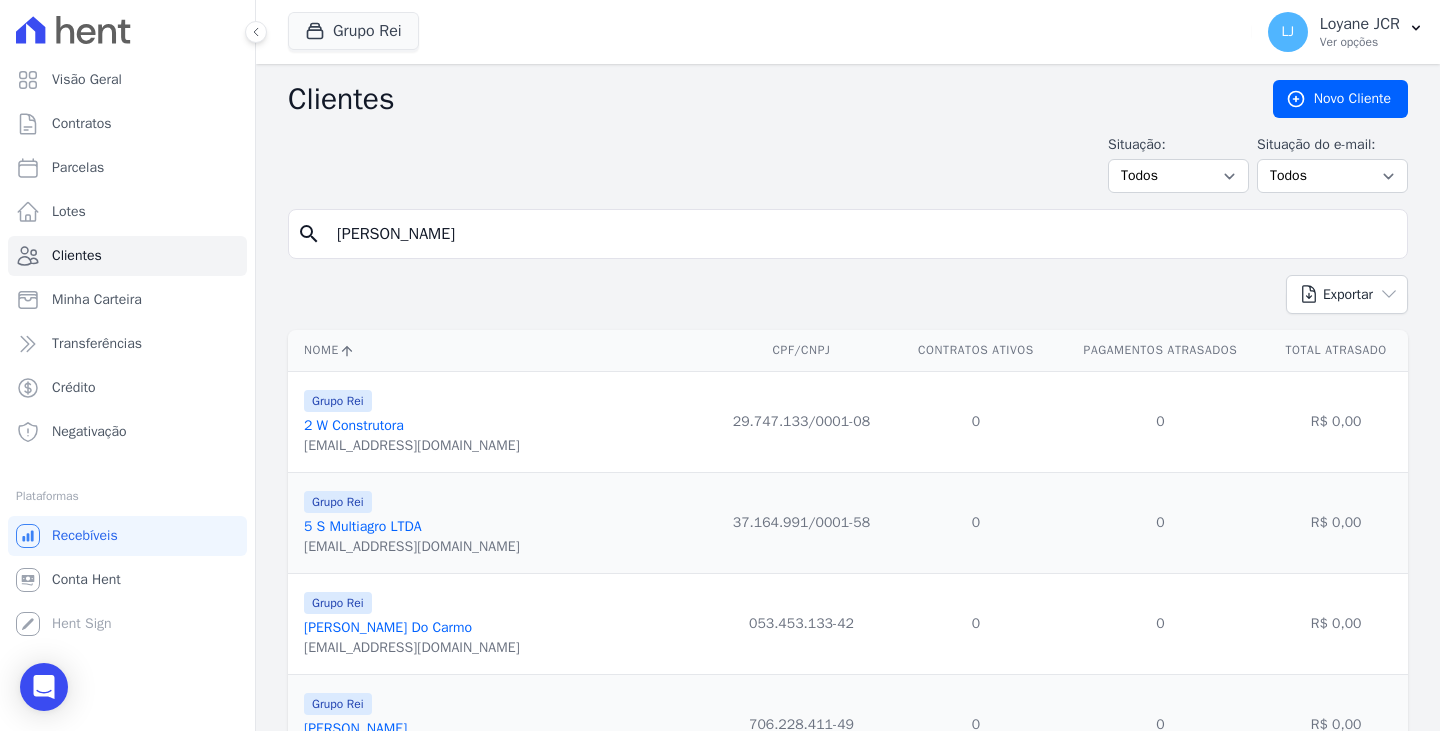 type on "[PERSON_NAME]" 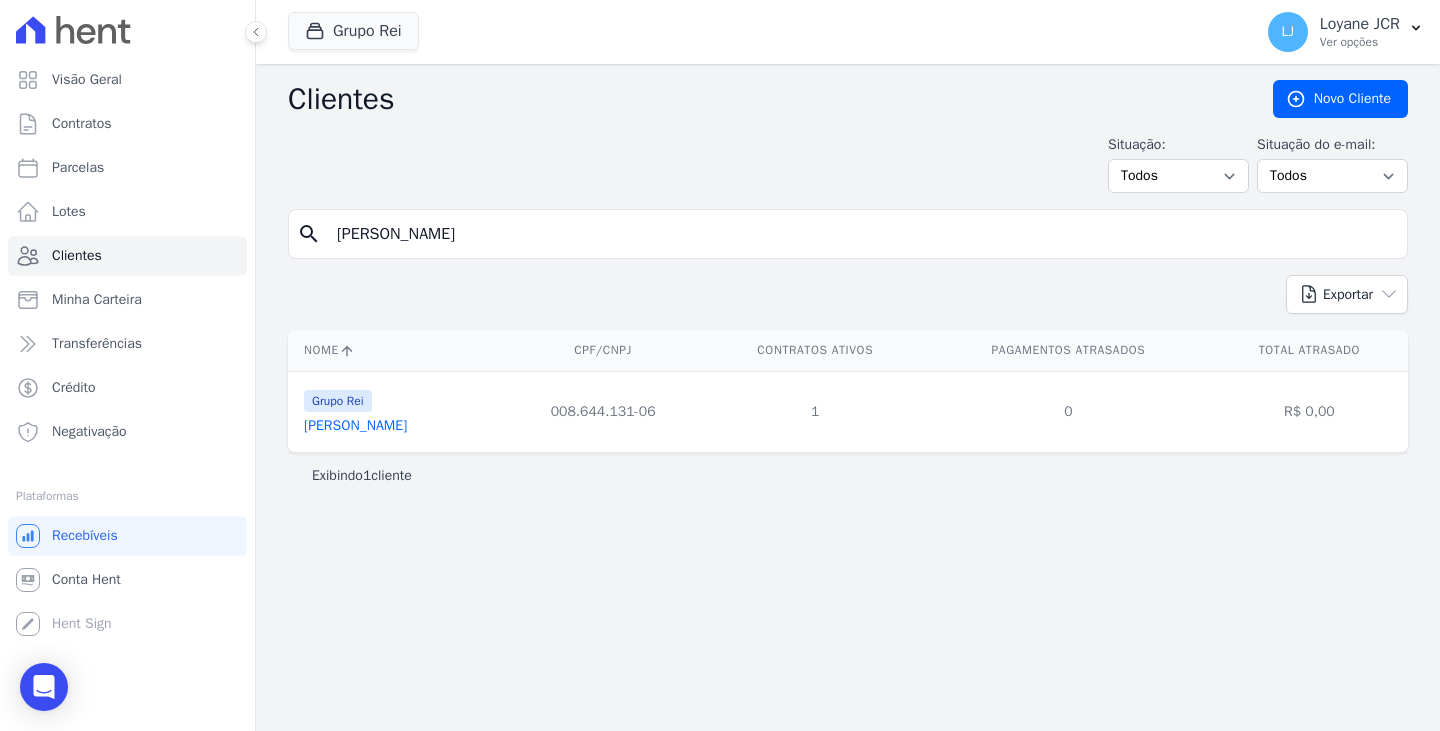 click on "[PERSON_NAME]" at bounding box center [355, 425] 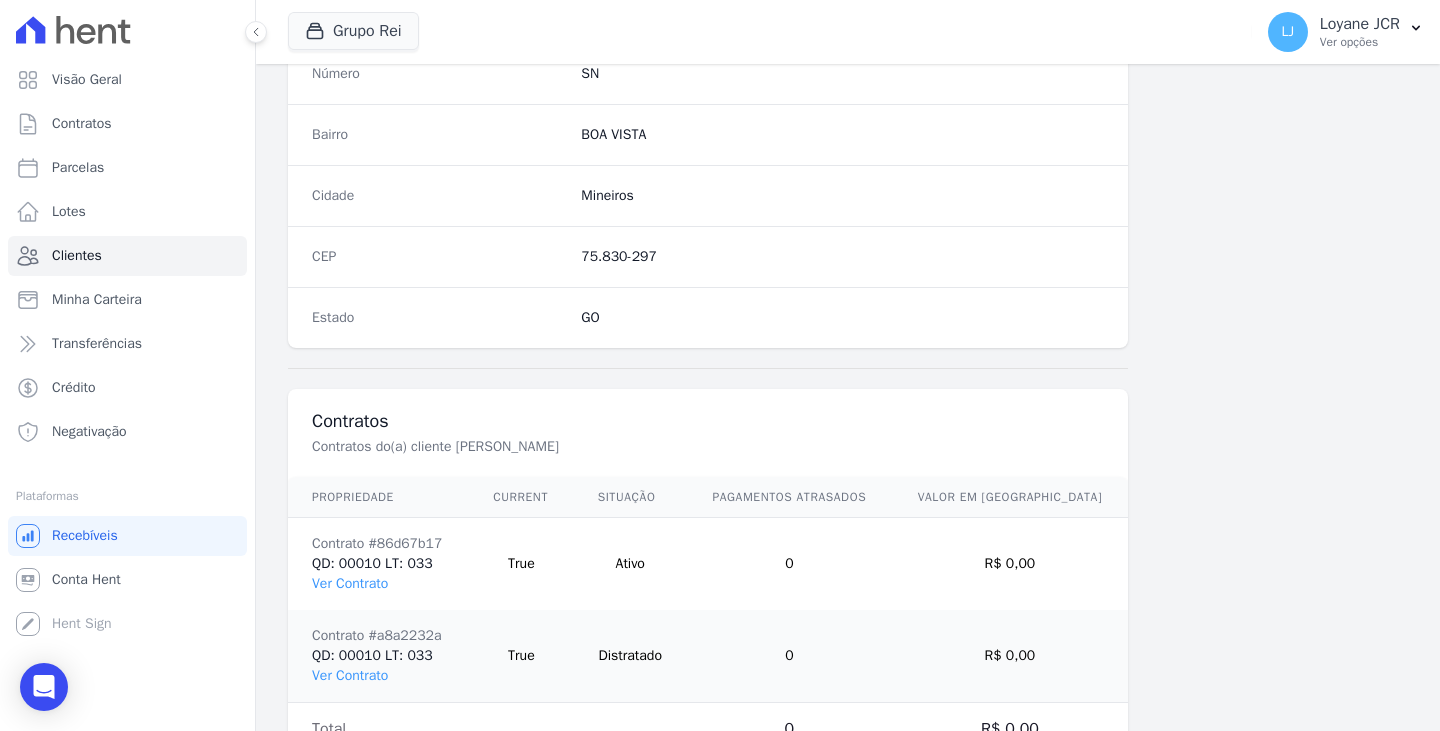 scroll, scrollTop: 1232, scrollLeft: 0, axis: vertical 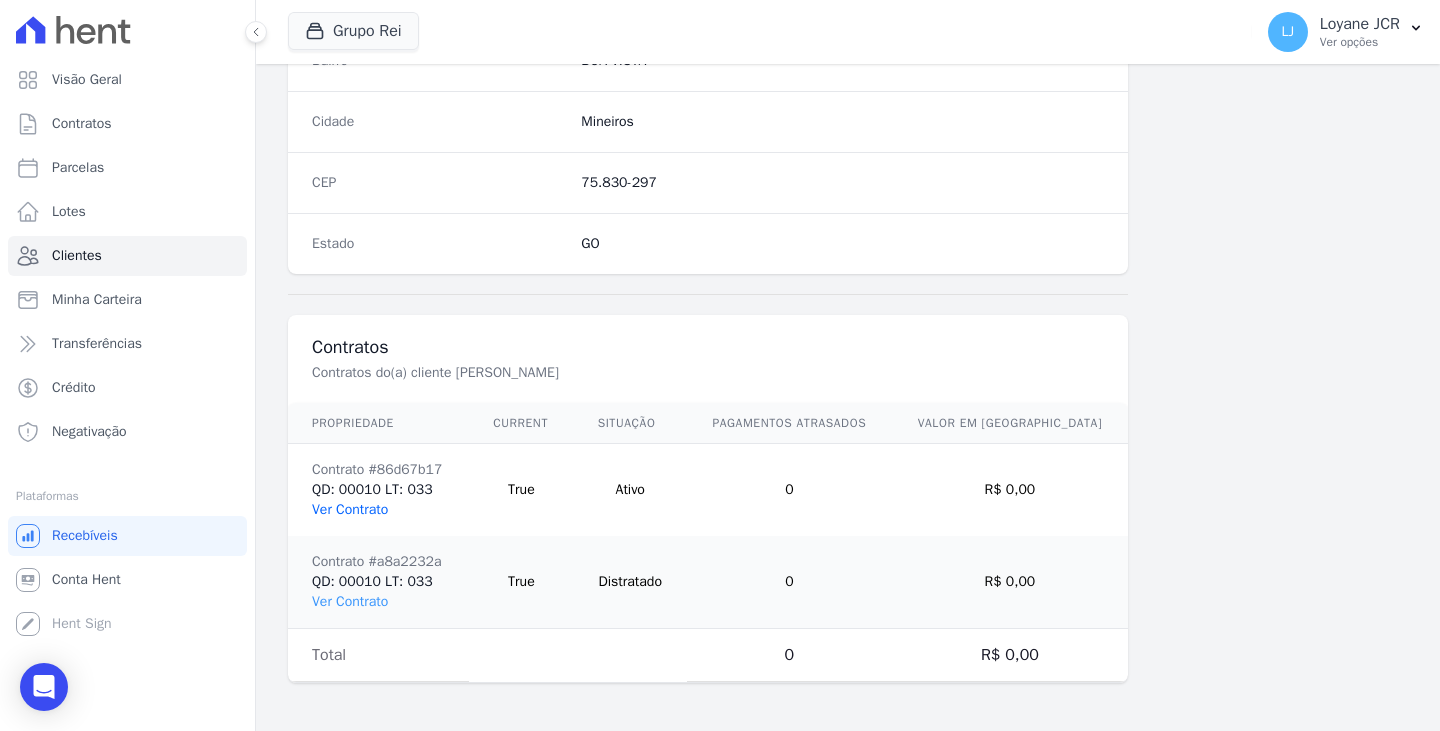 click on "Ver Contrato" at bounding box center [350, 509] 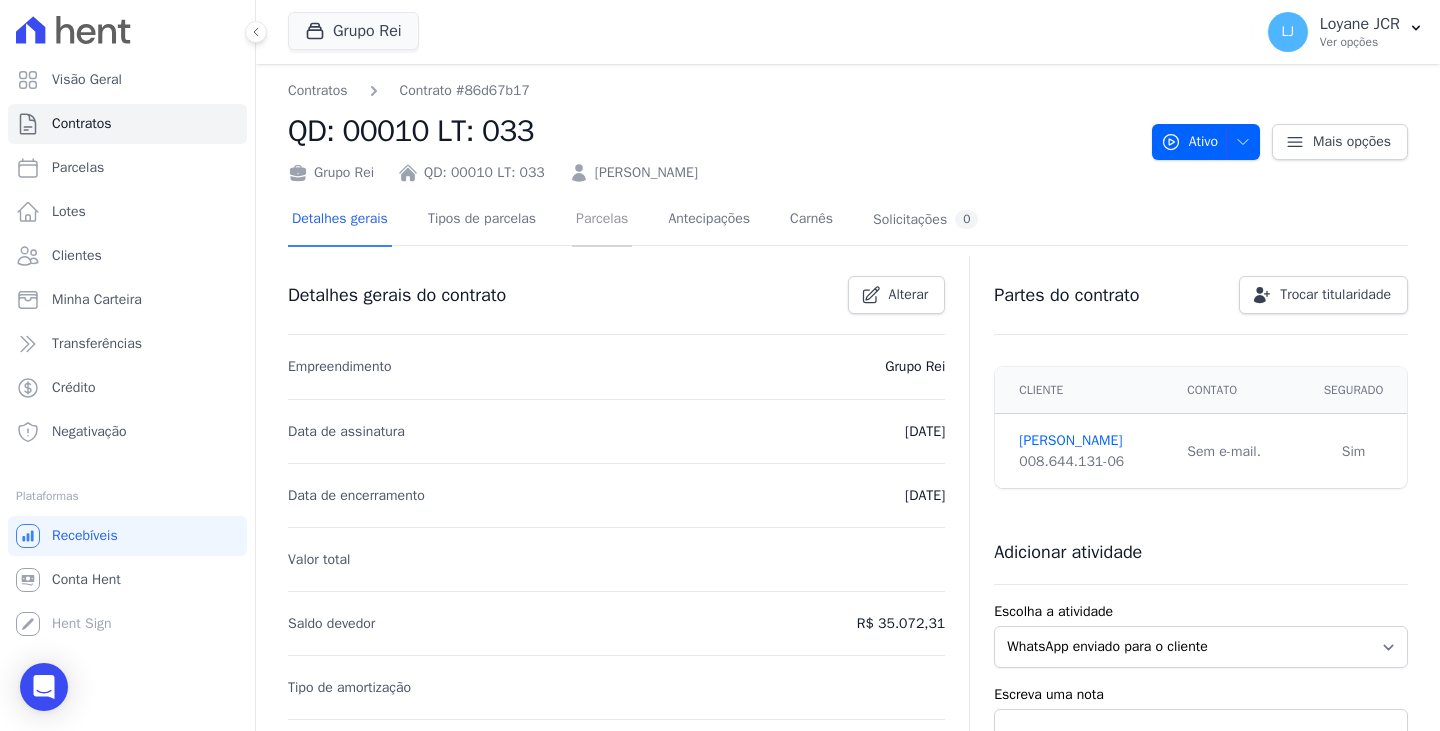 click on "Parcelas" at bounding box center (602, 220) 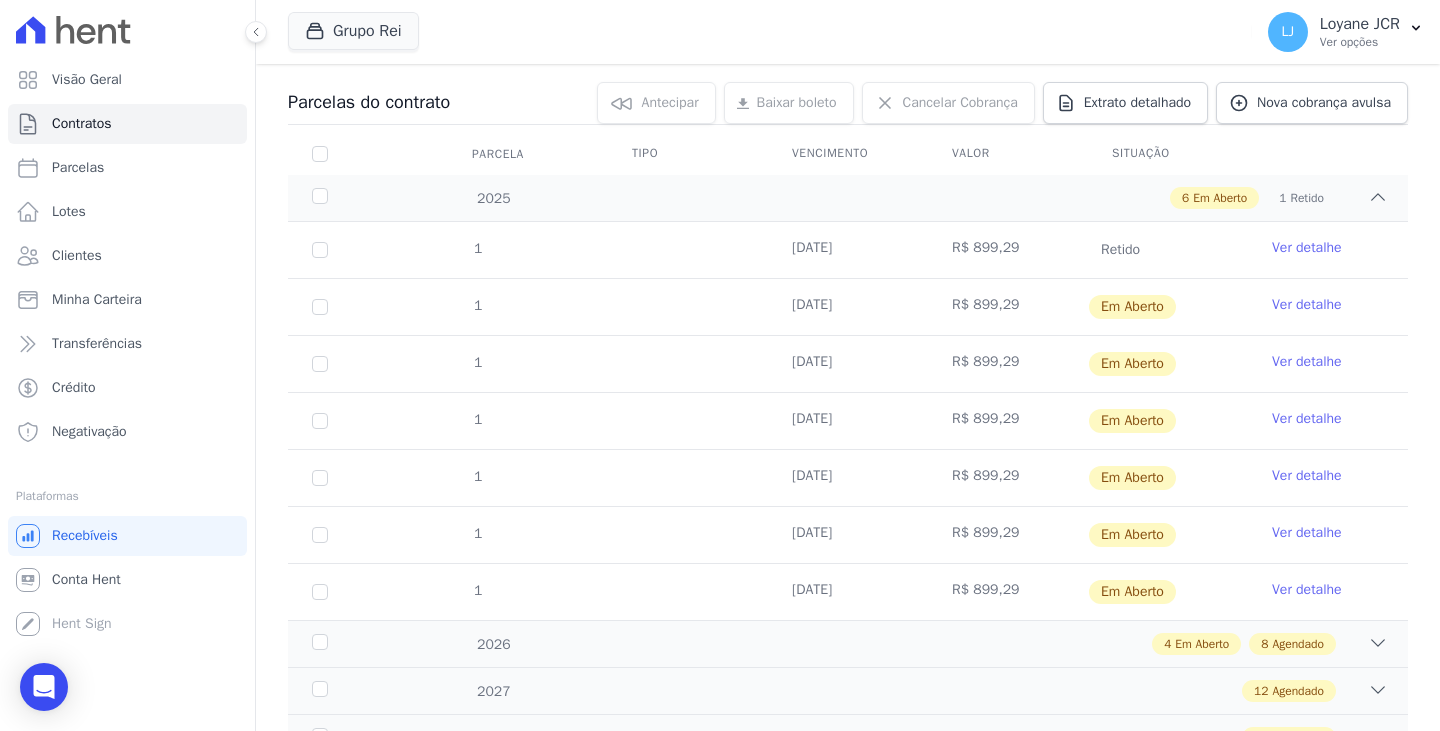 scroll, scrollTop: 300, scrollLeft: 0, axis: vertical 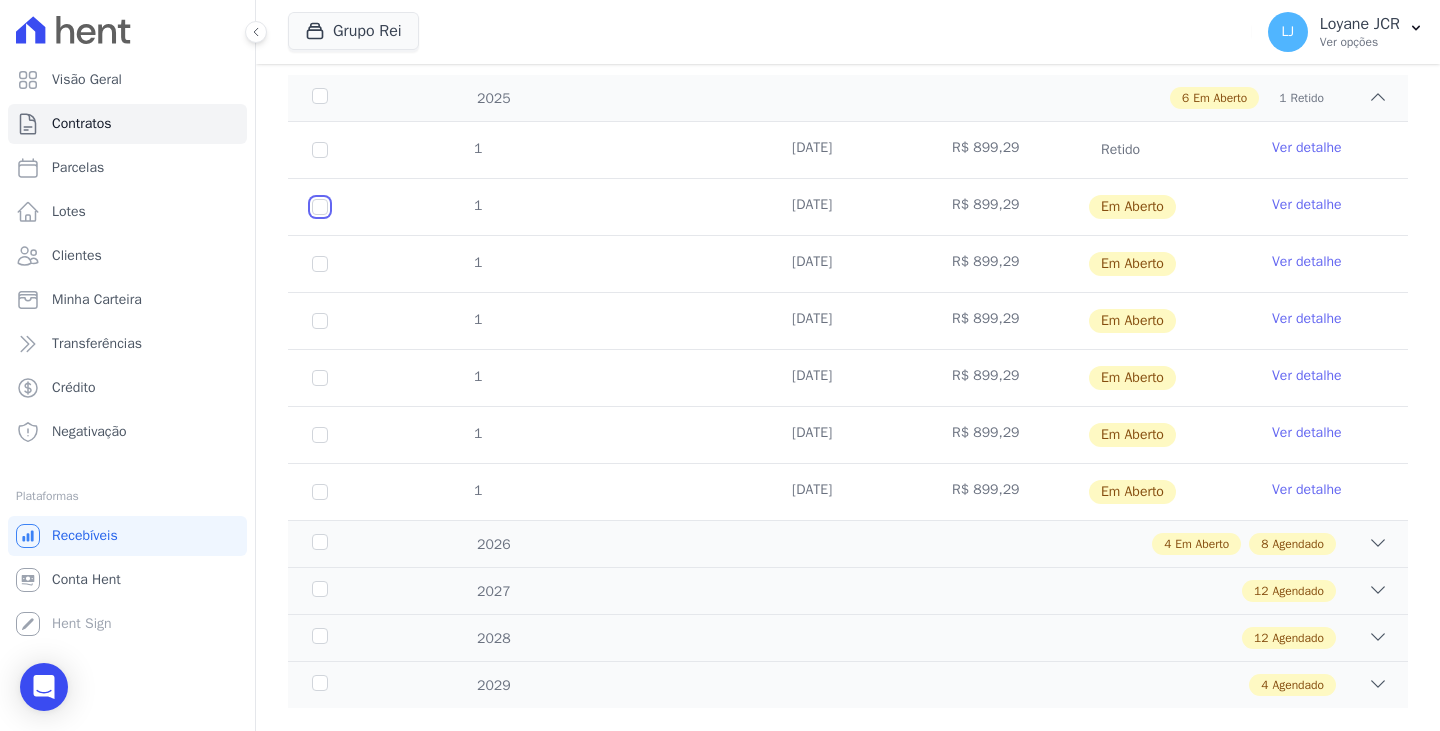 click at bounding box center [320, 207] 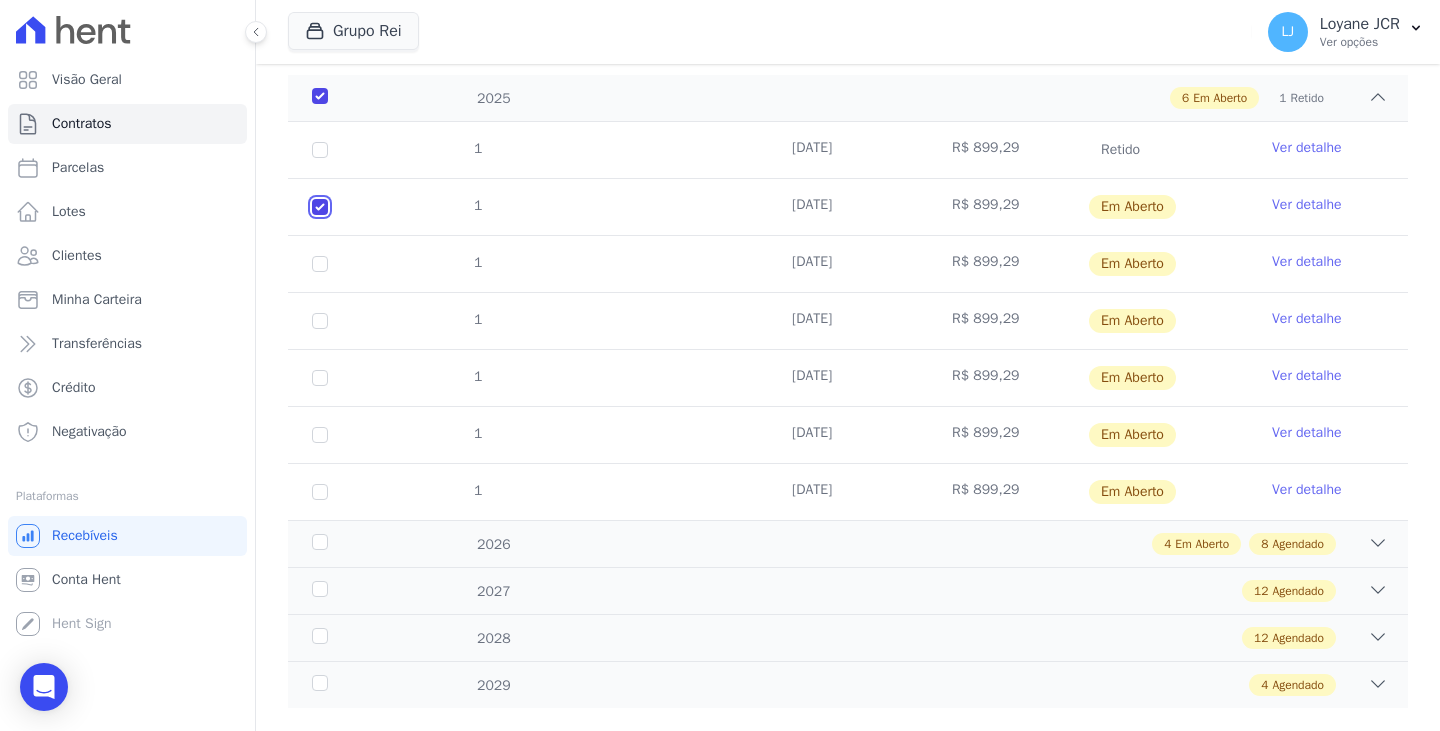 checkbox on "true" 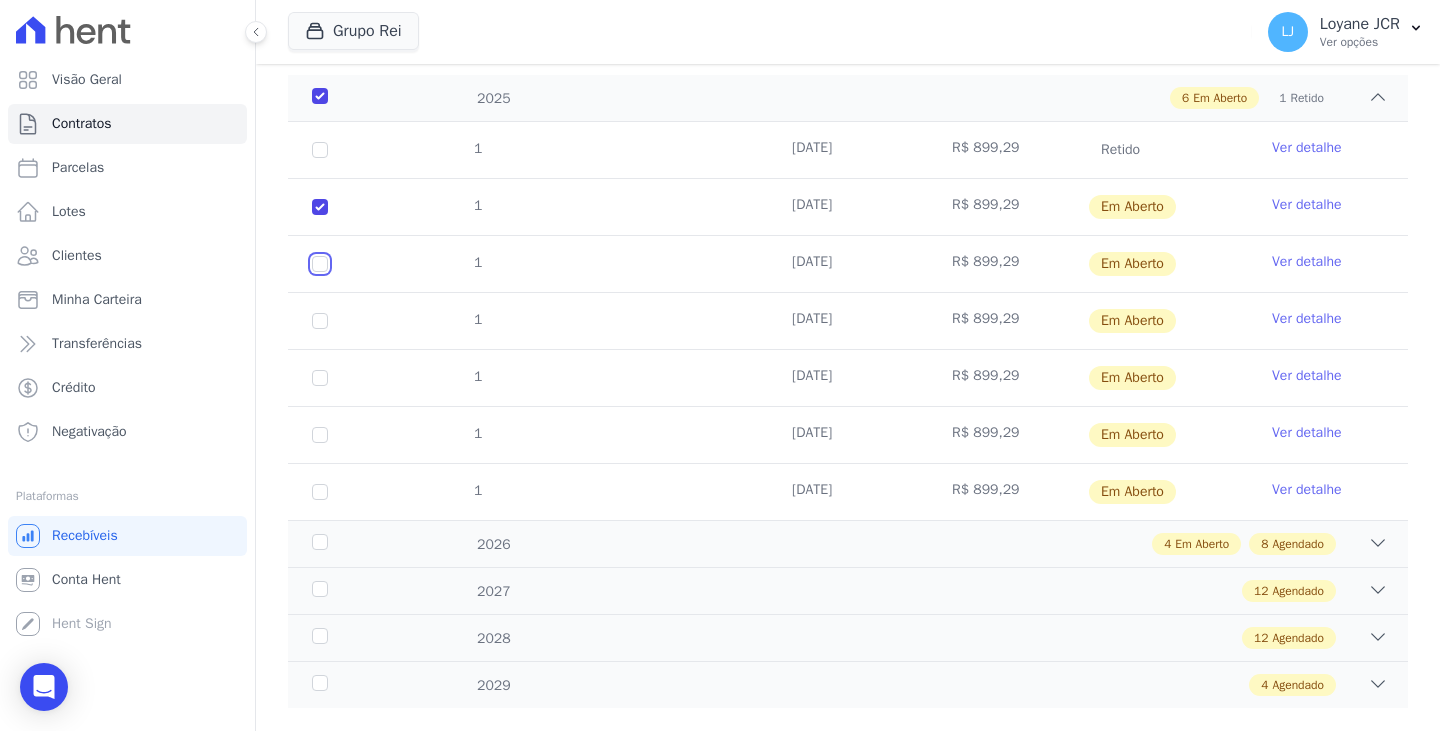 click at bounding box center (320, 207) 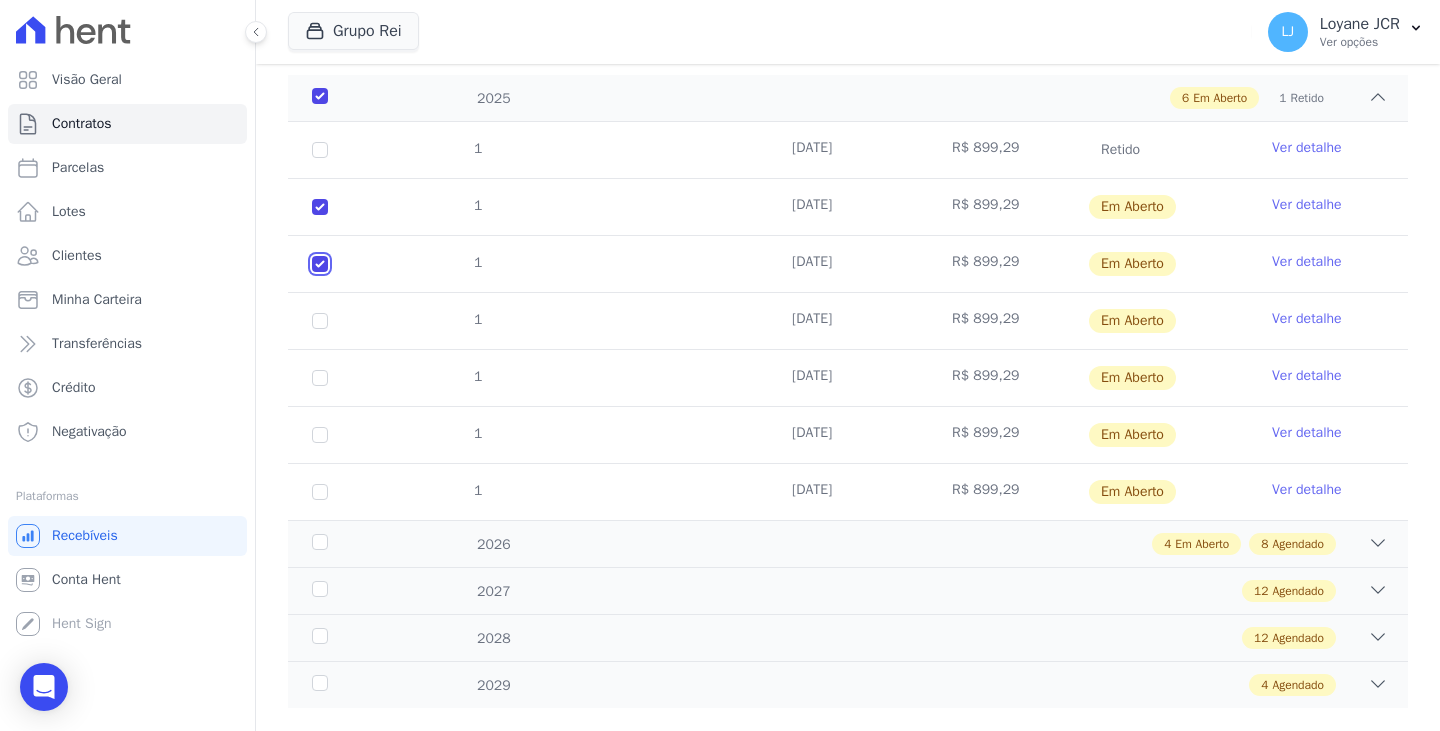 checkbox on "true" 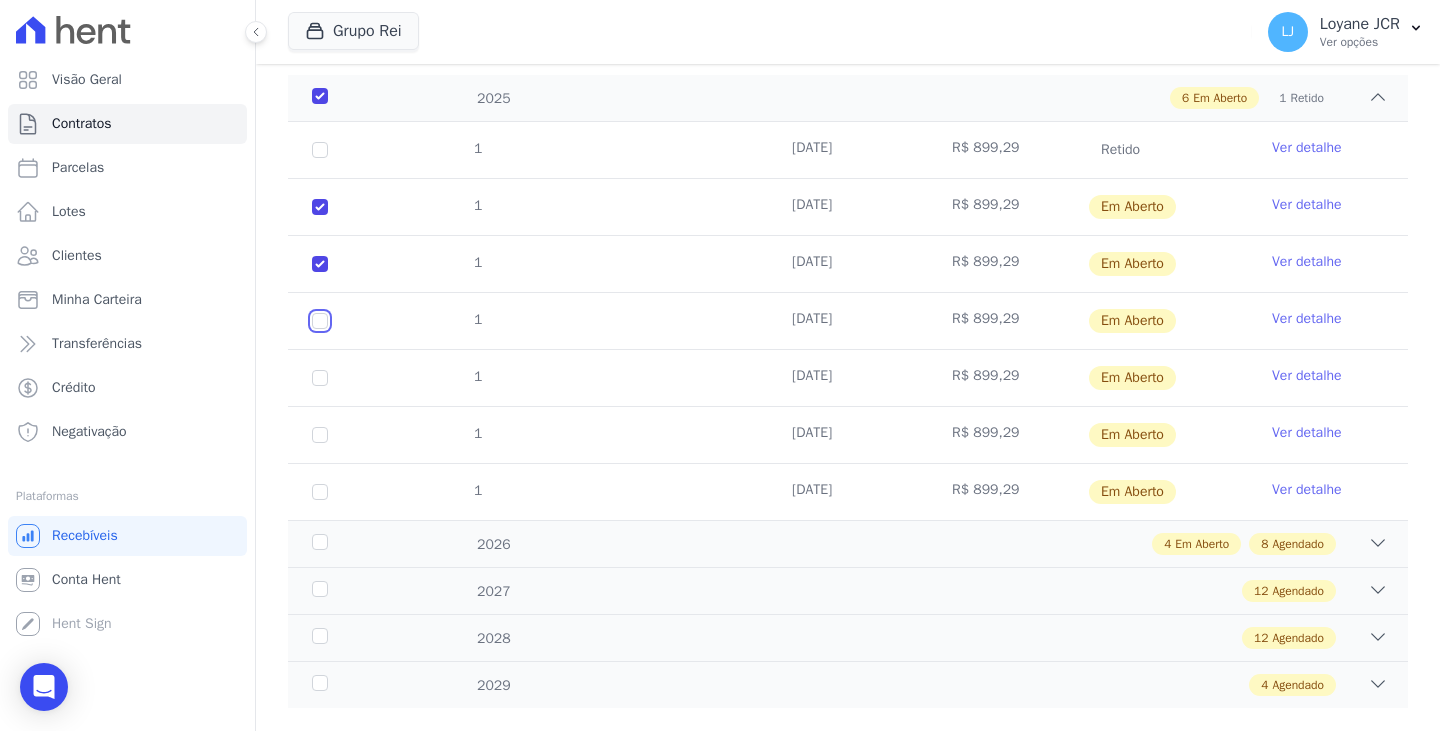 click at bounding box center (320, 207) 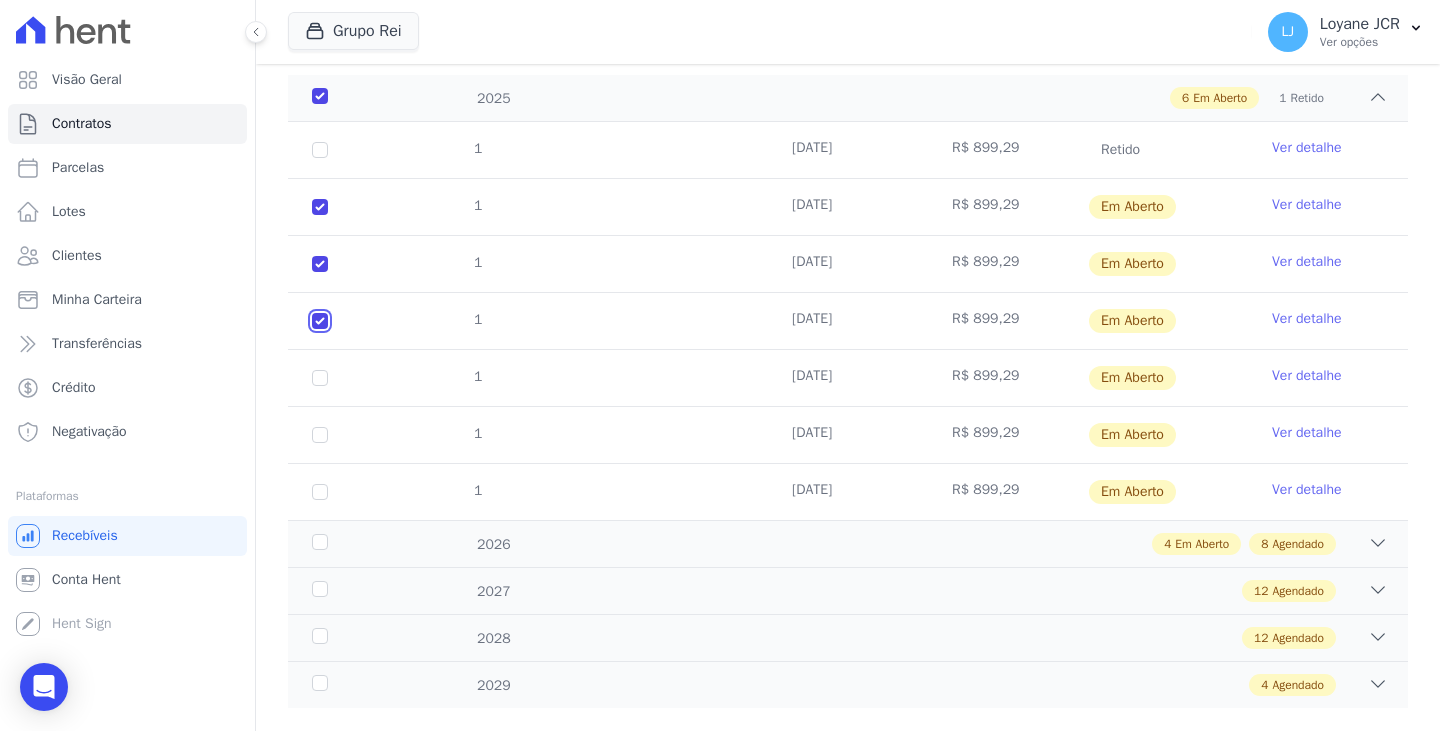 checkbox on "true" 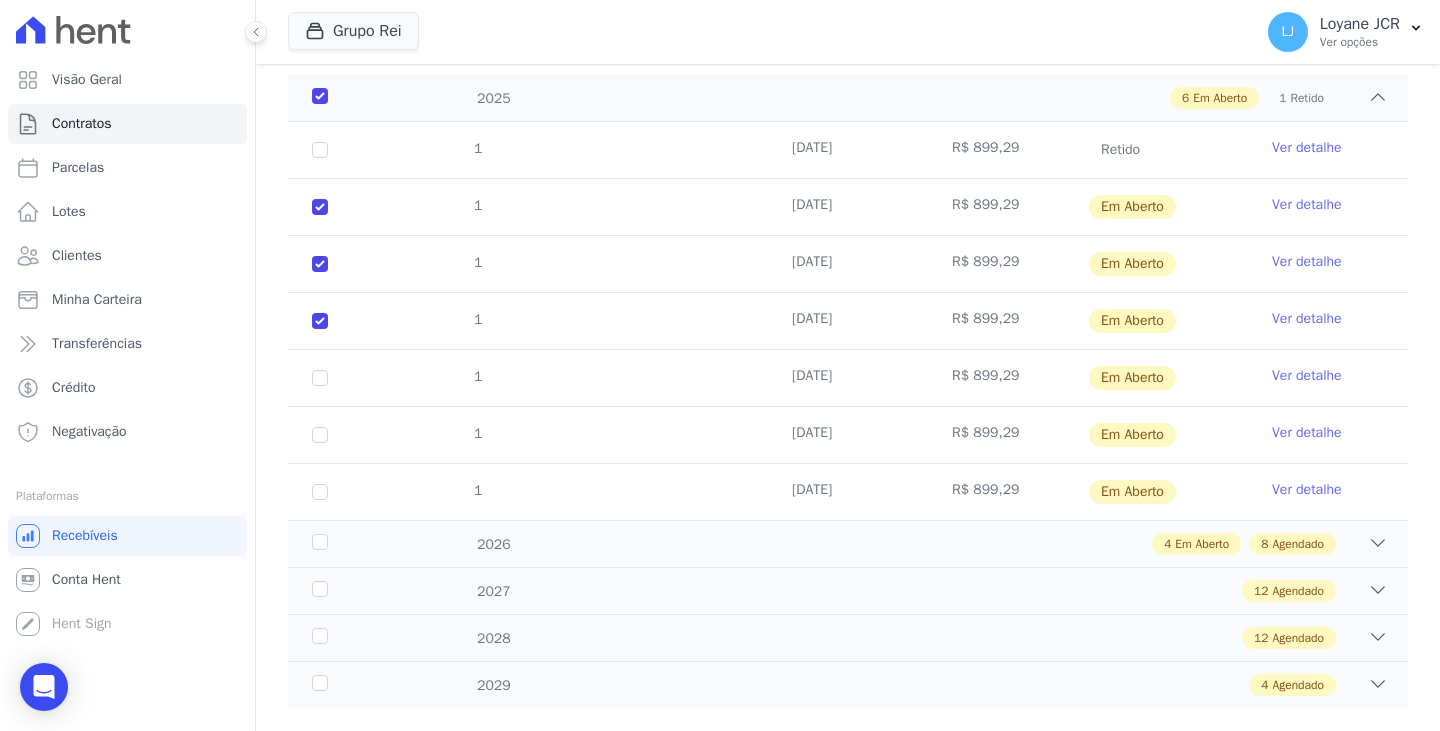 click on "1" at bounding box center [320, 378] 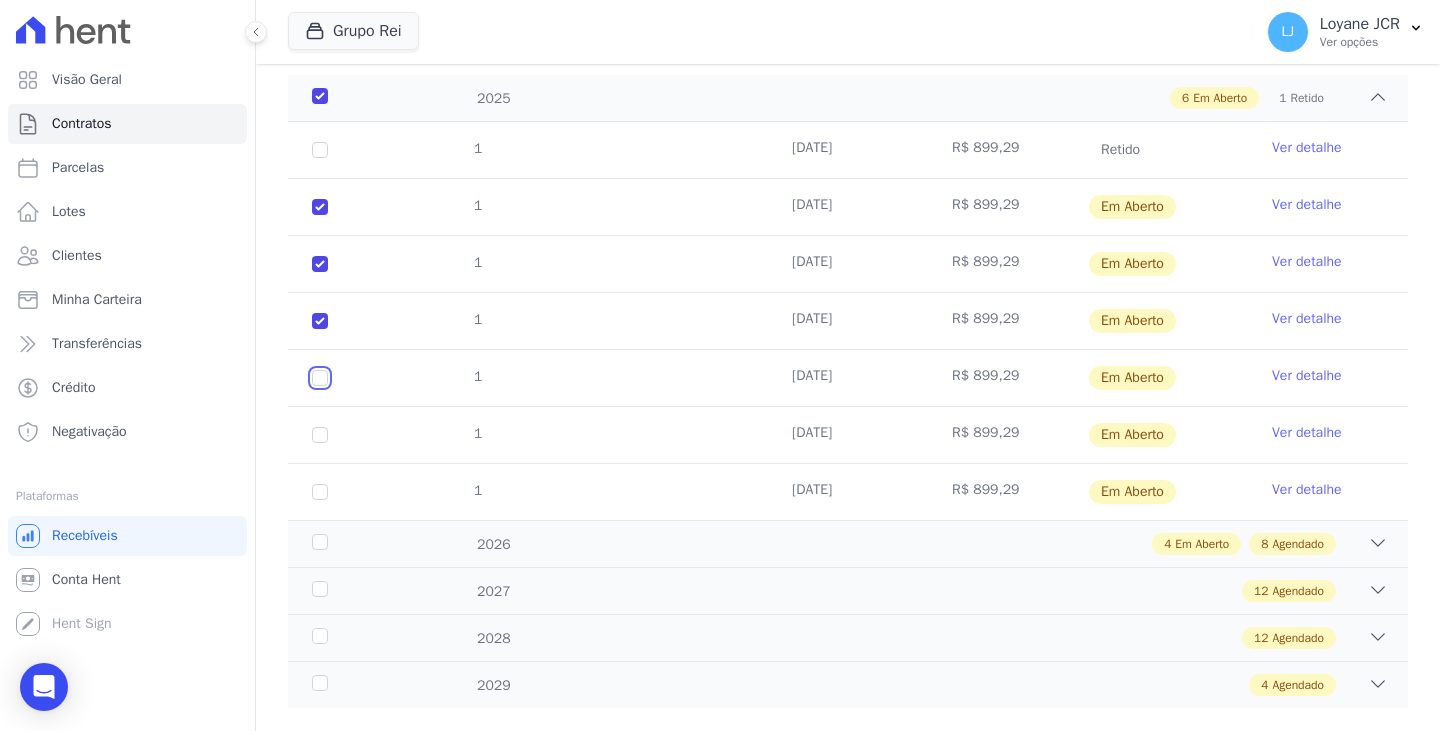 click at bounding box center (320, 207) 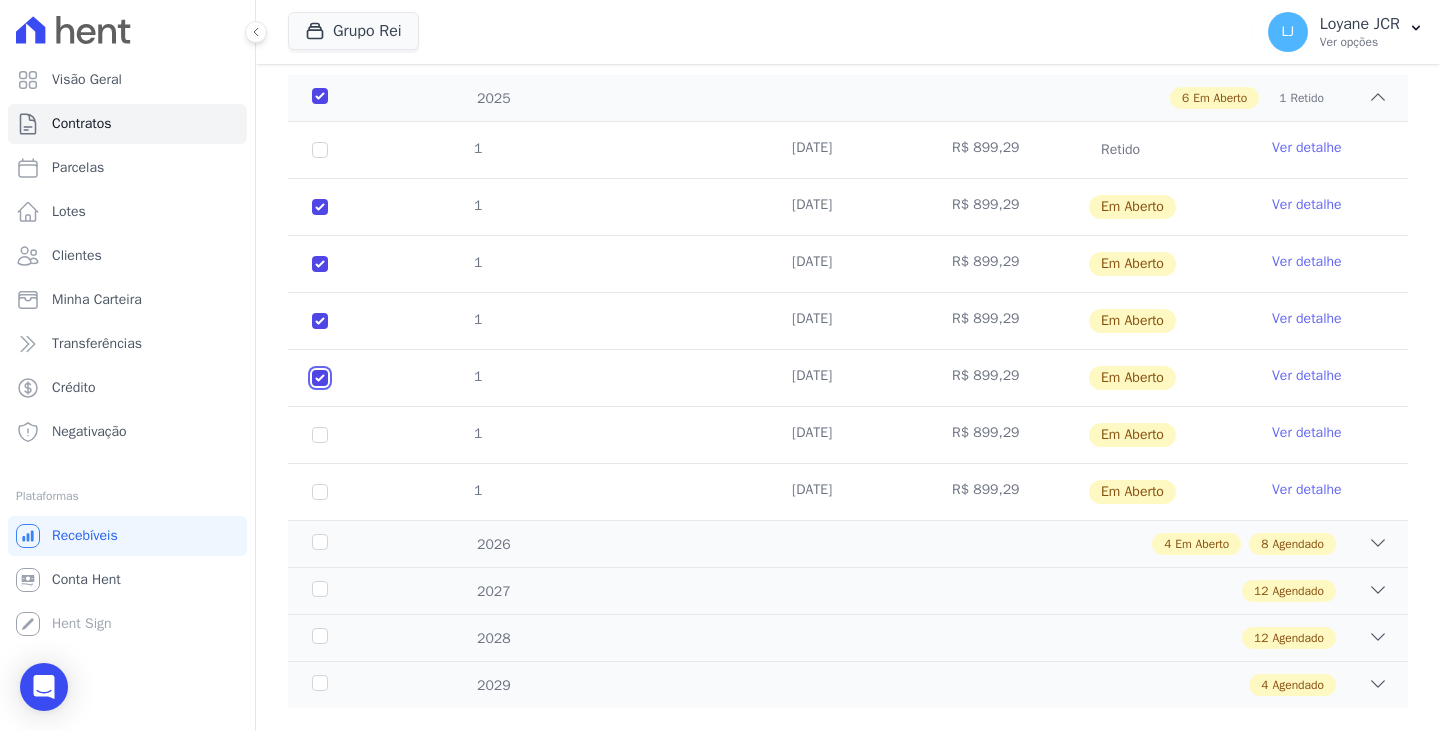 checkbox on "true" 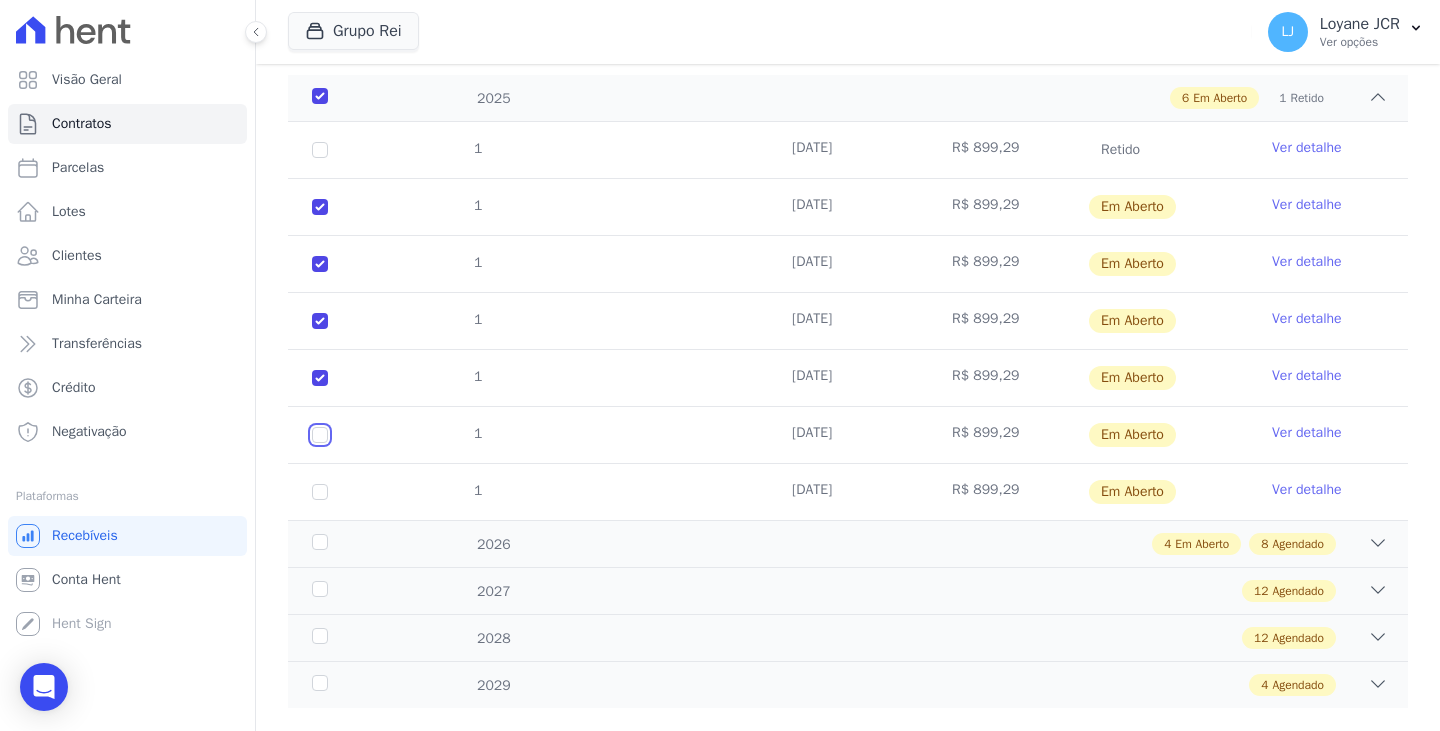 click at bounding box center [320, 207] 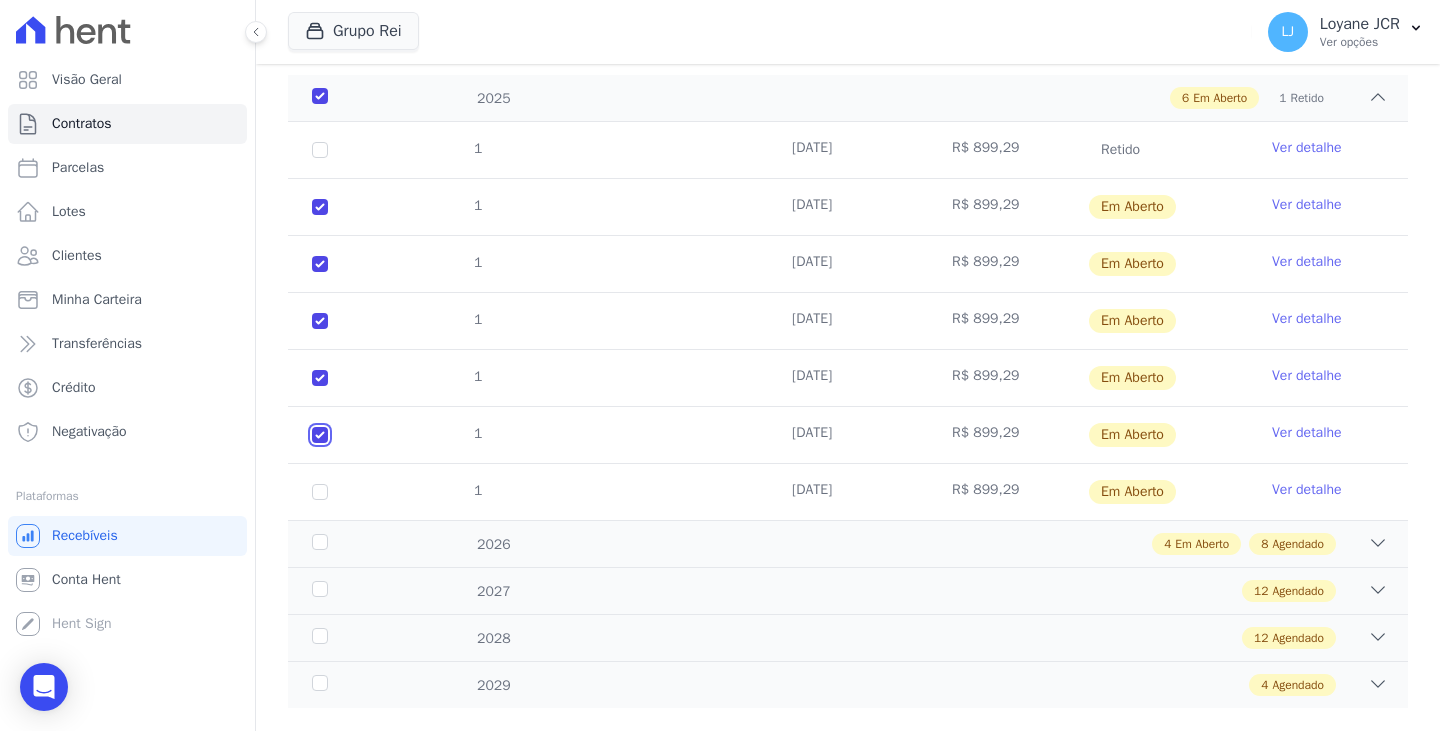 checkbox on "true" 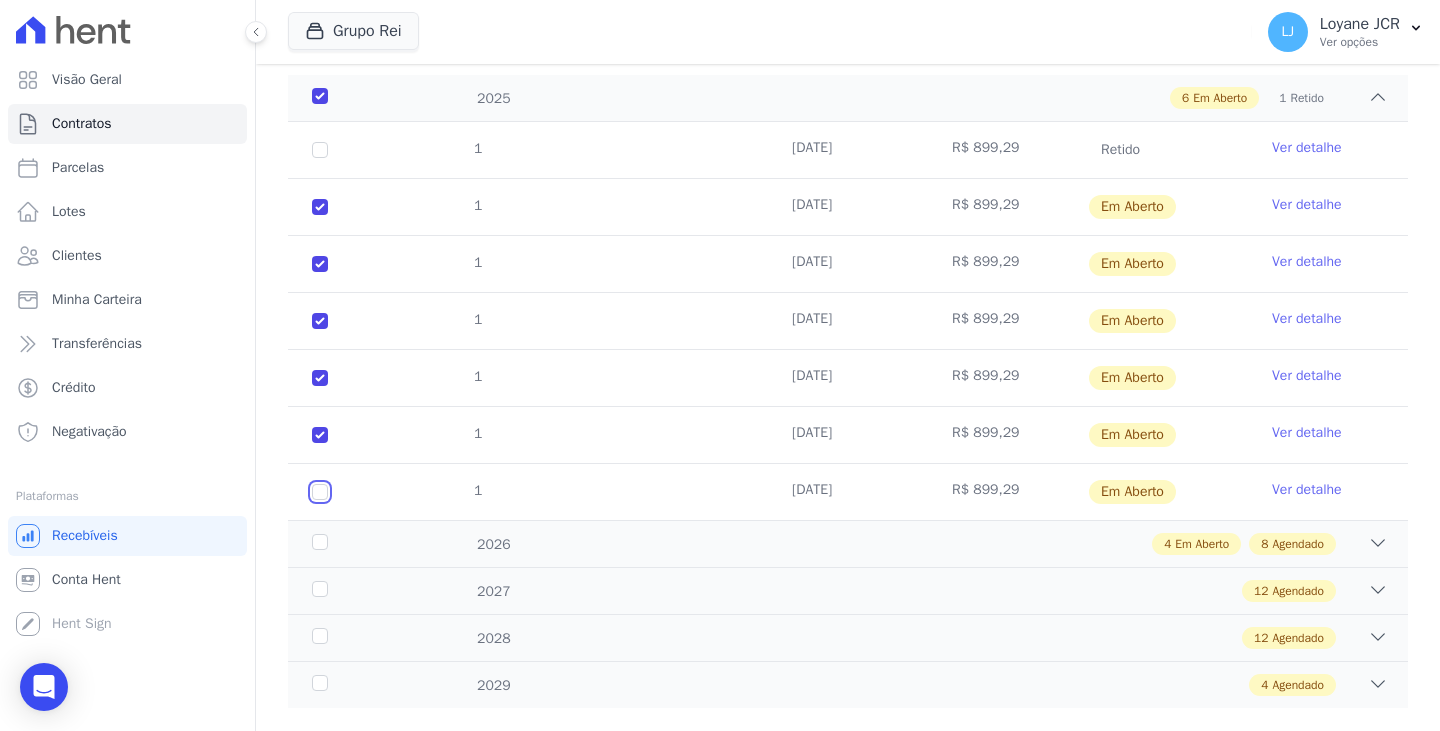 click at bounding box center [320, 207] 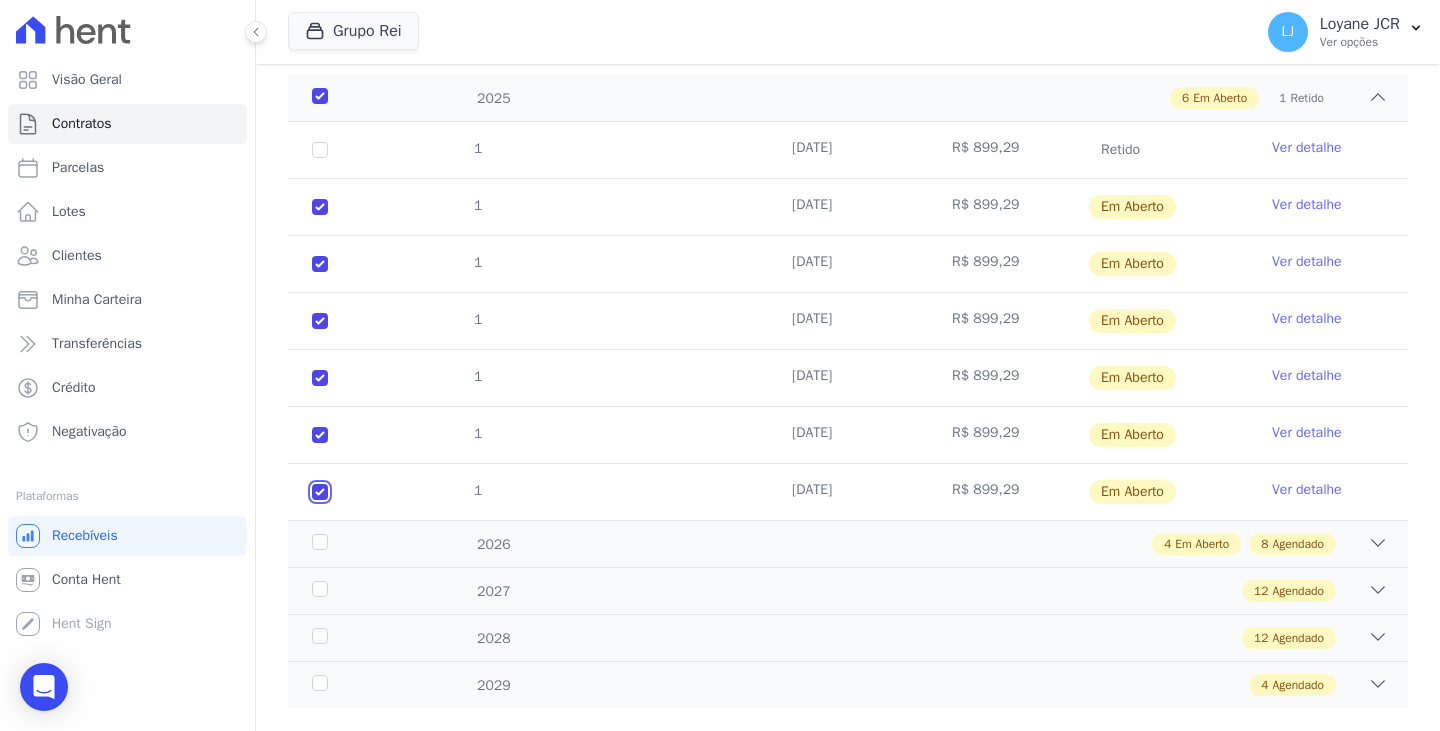 checkbox on "true" 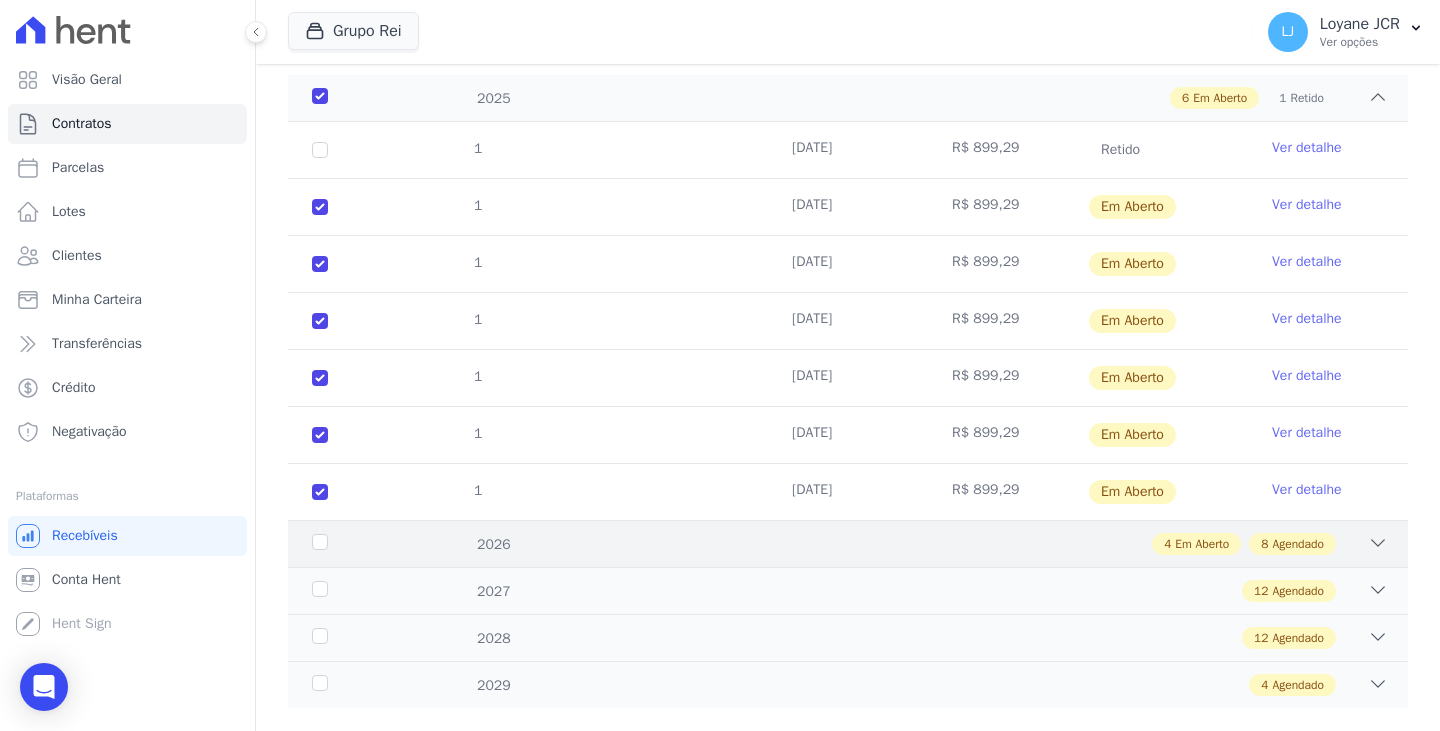 click on "2026
4
Em Aberto
8
Agendado" at bounding box center (848, 543) 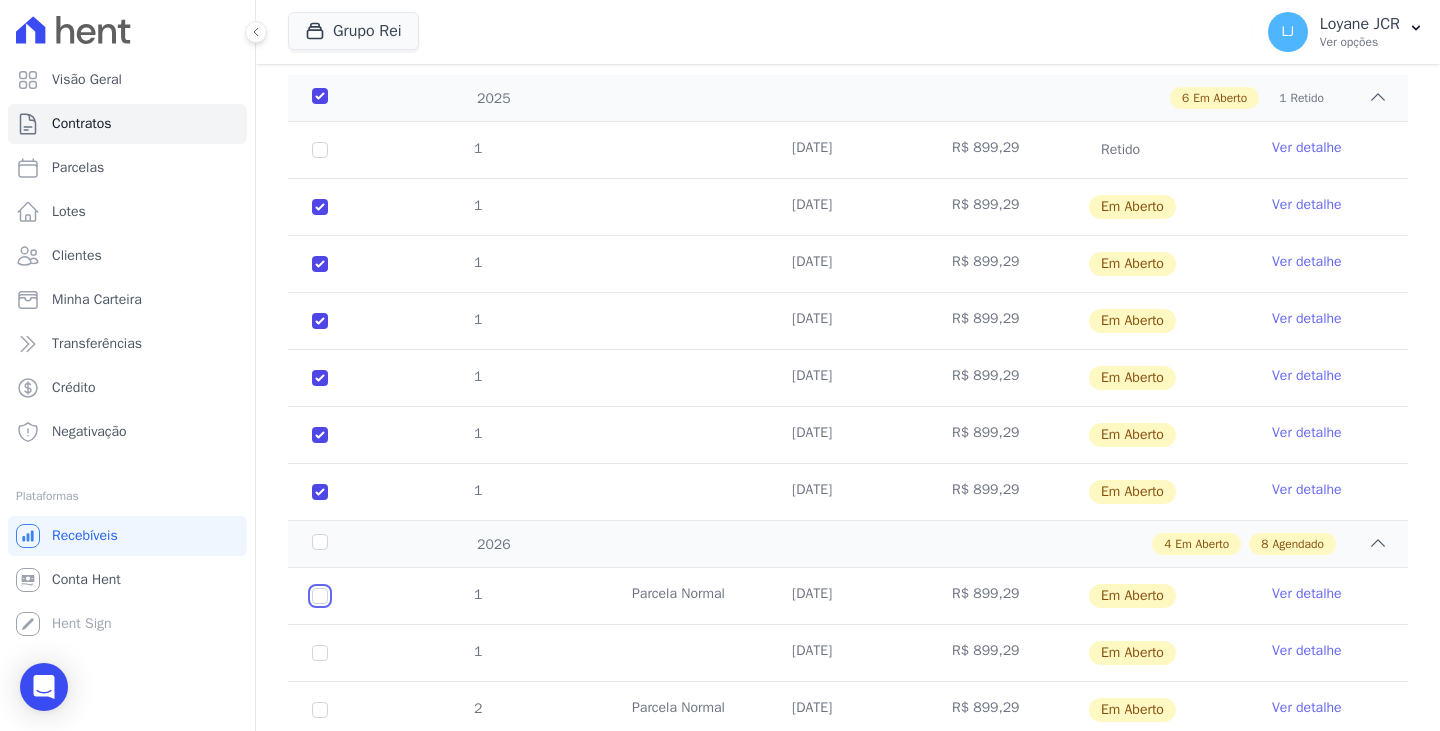 click at bounding box center [320, 596] 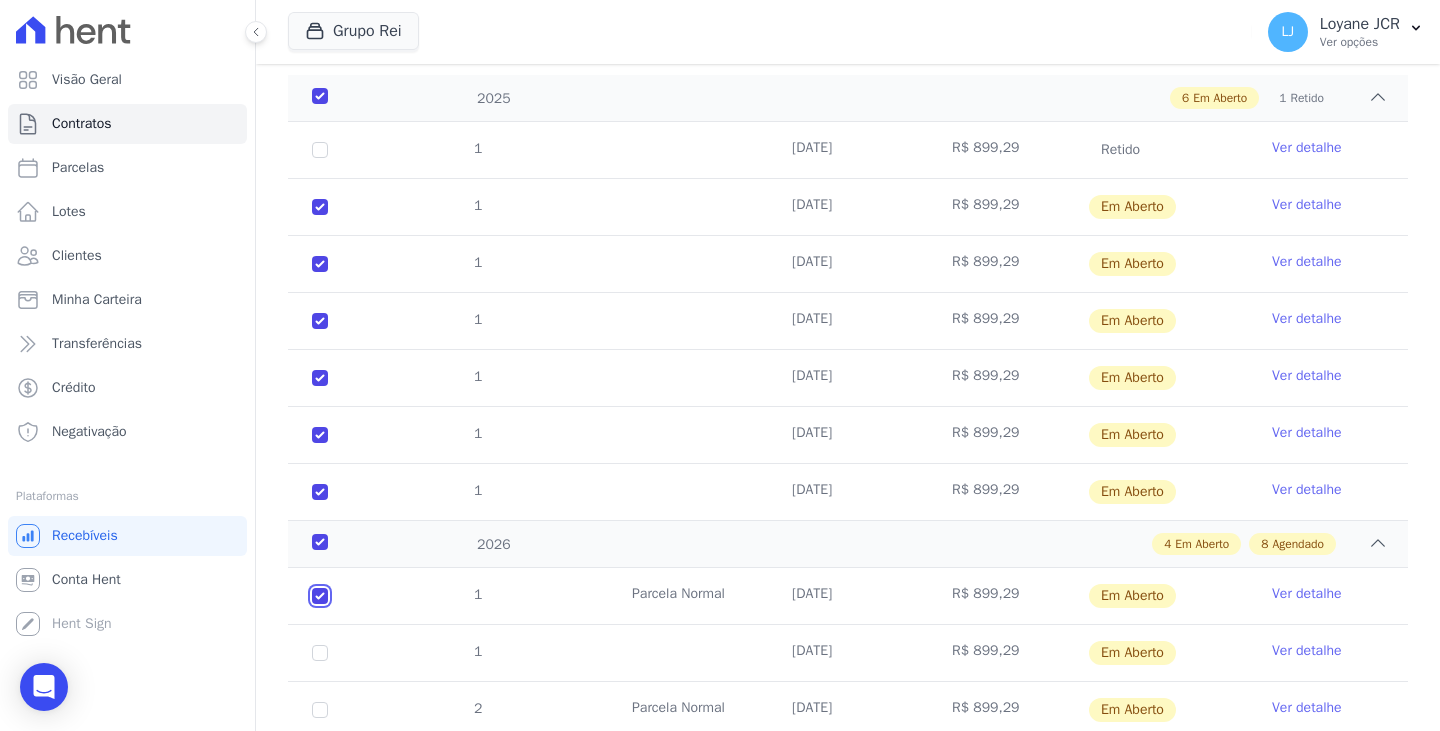 checkbox on "true" 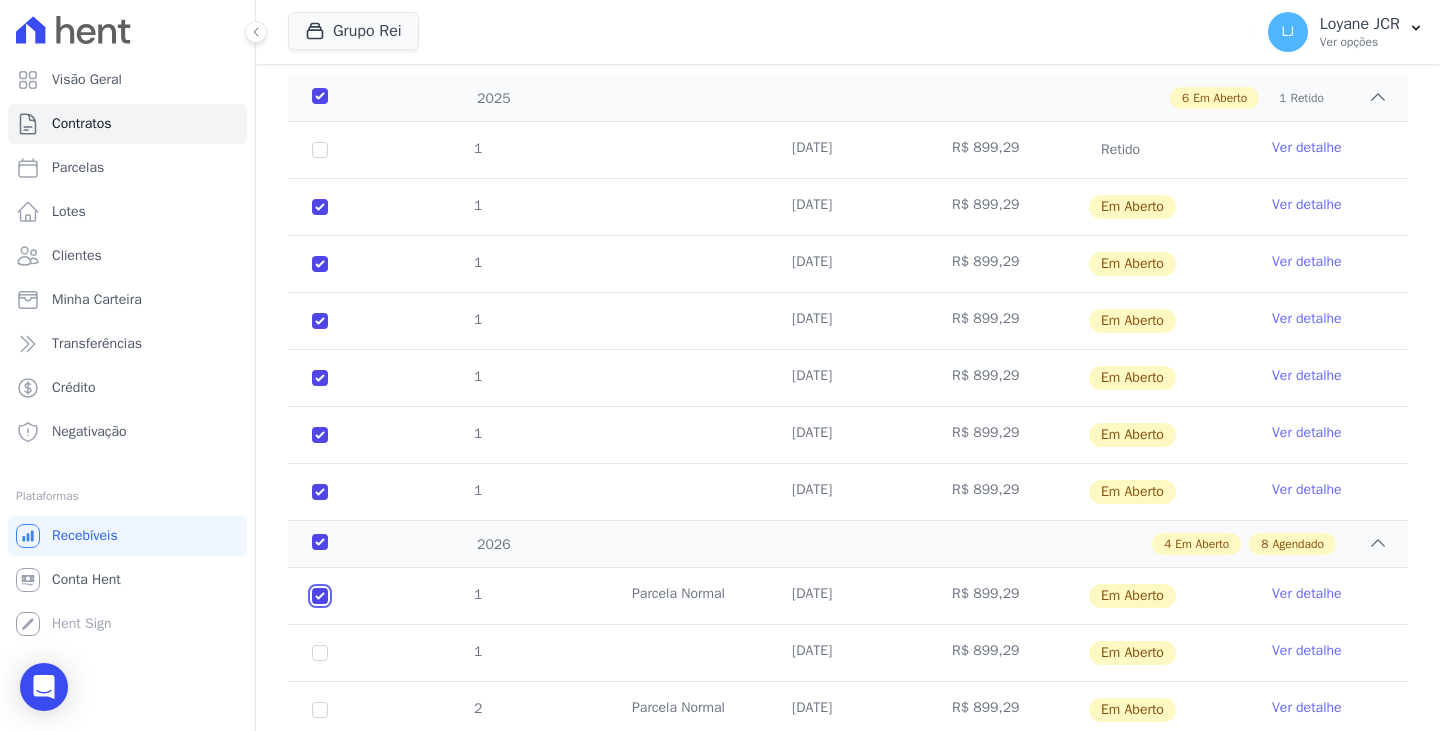 checkbox on "true" 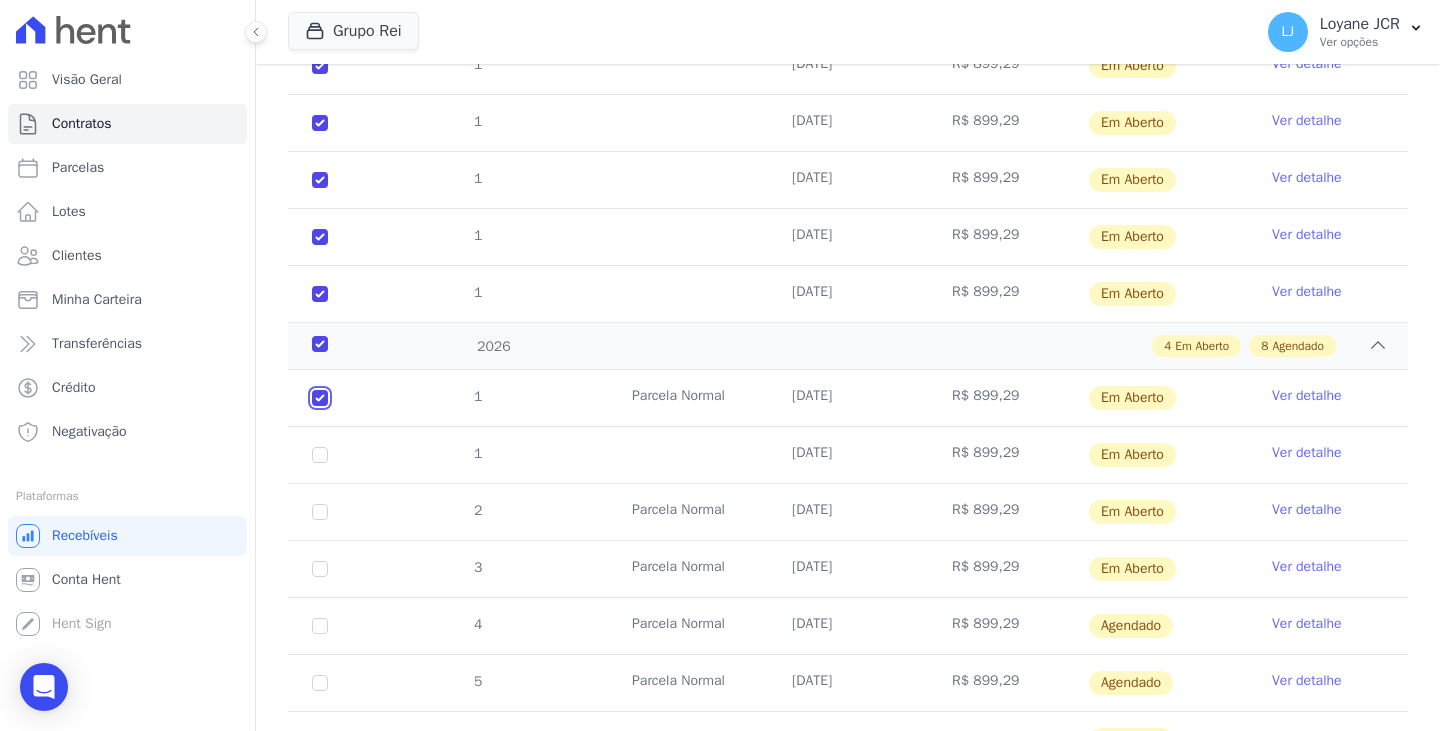 scroll, scrollTop: 516, scrollLeft: 0, axis: vertical 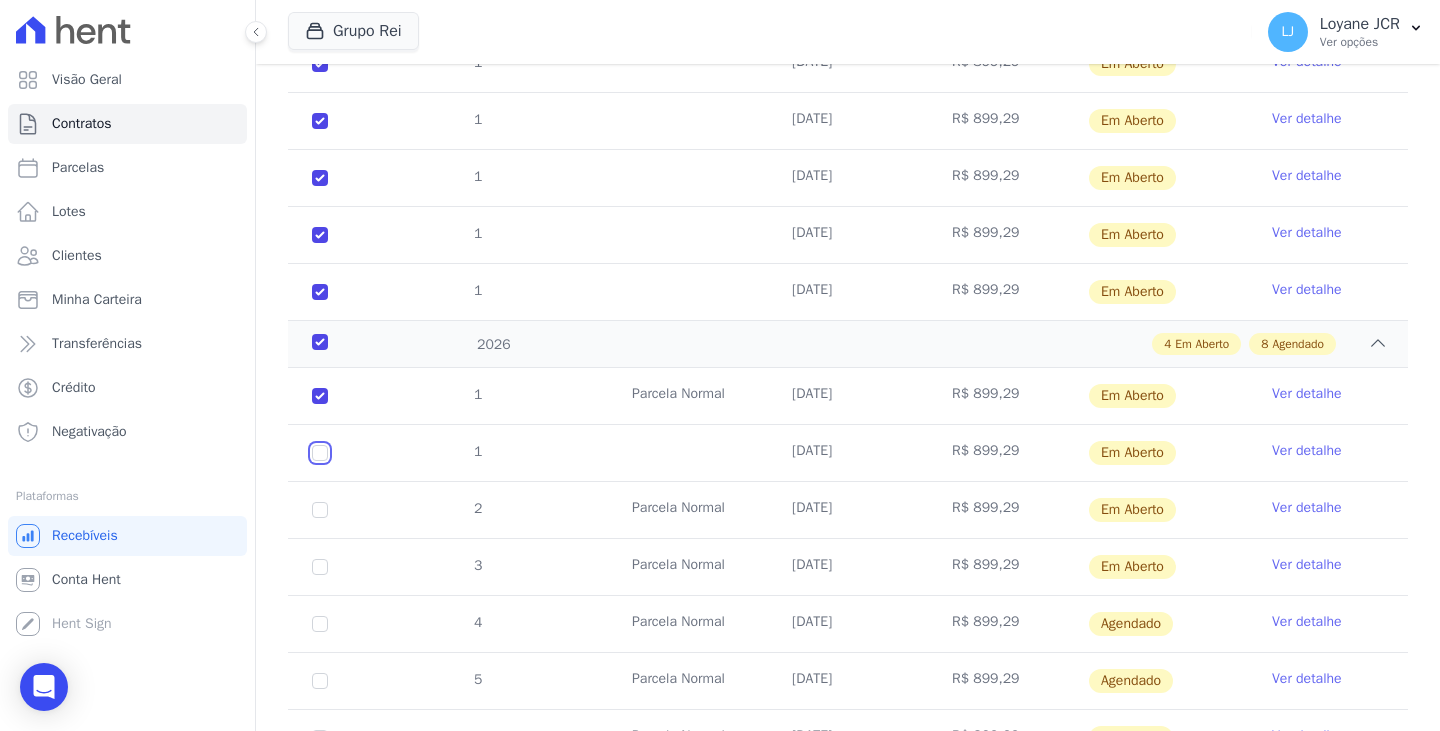 click at bounding box center [320, 396] 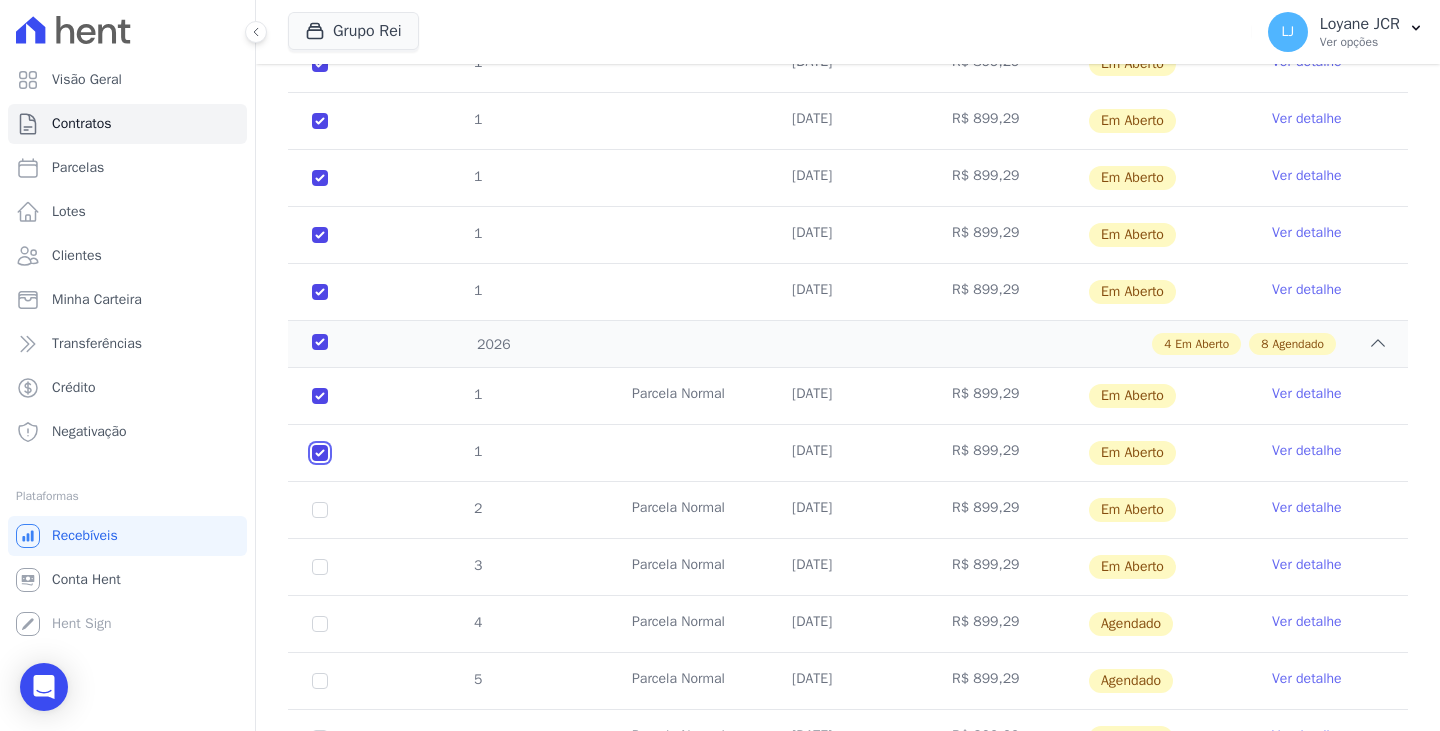 checkbox on "true" 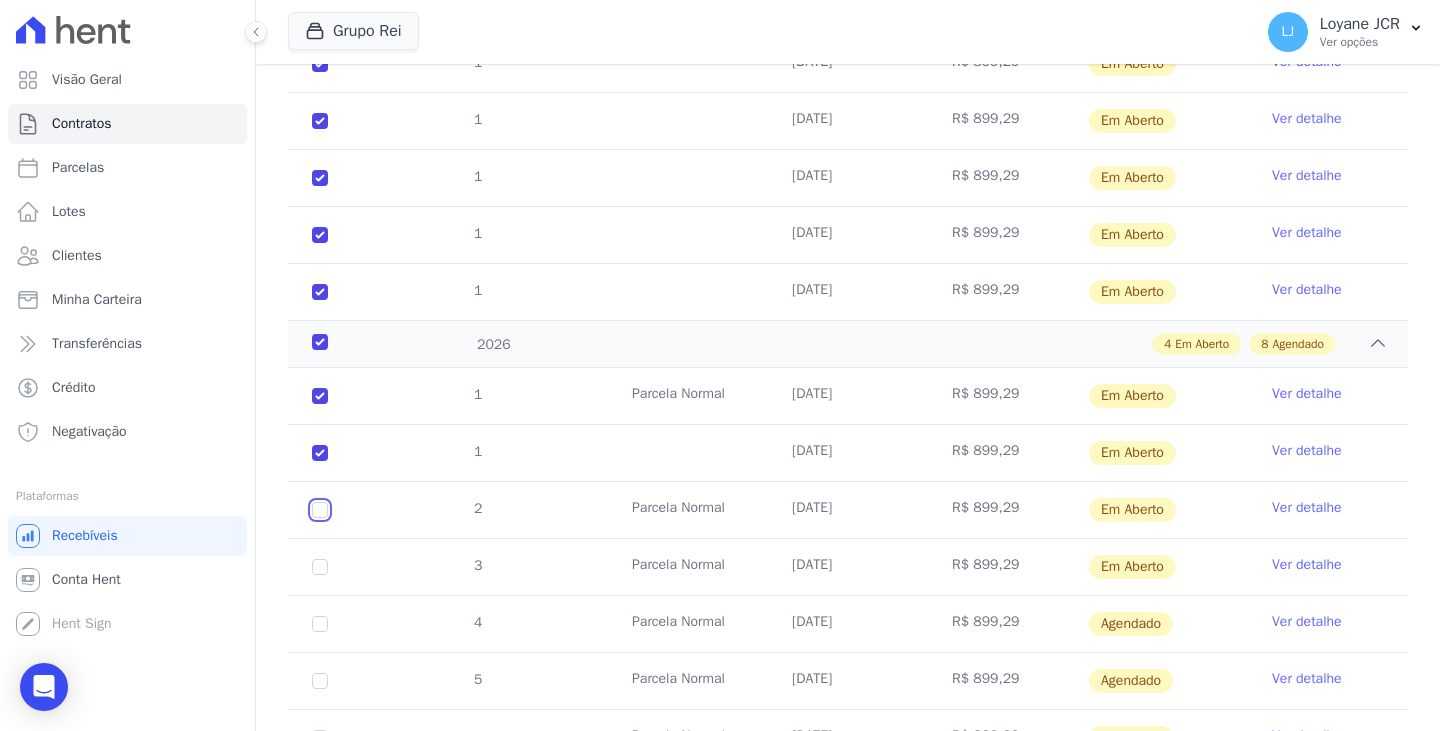 click at bounding box center (320, 396) 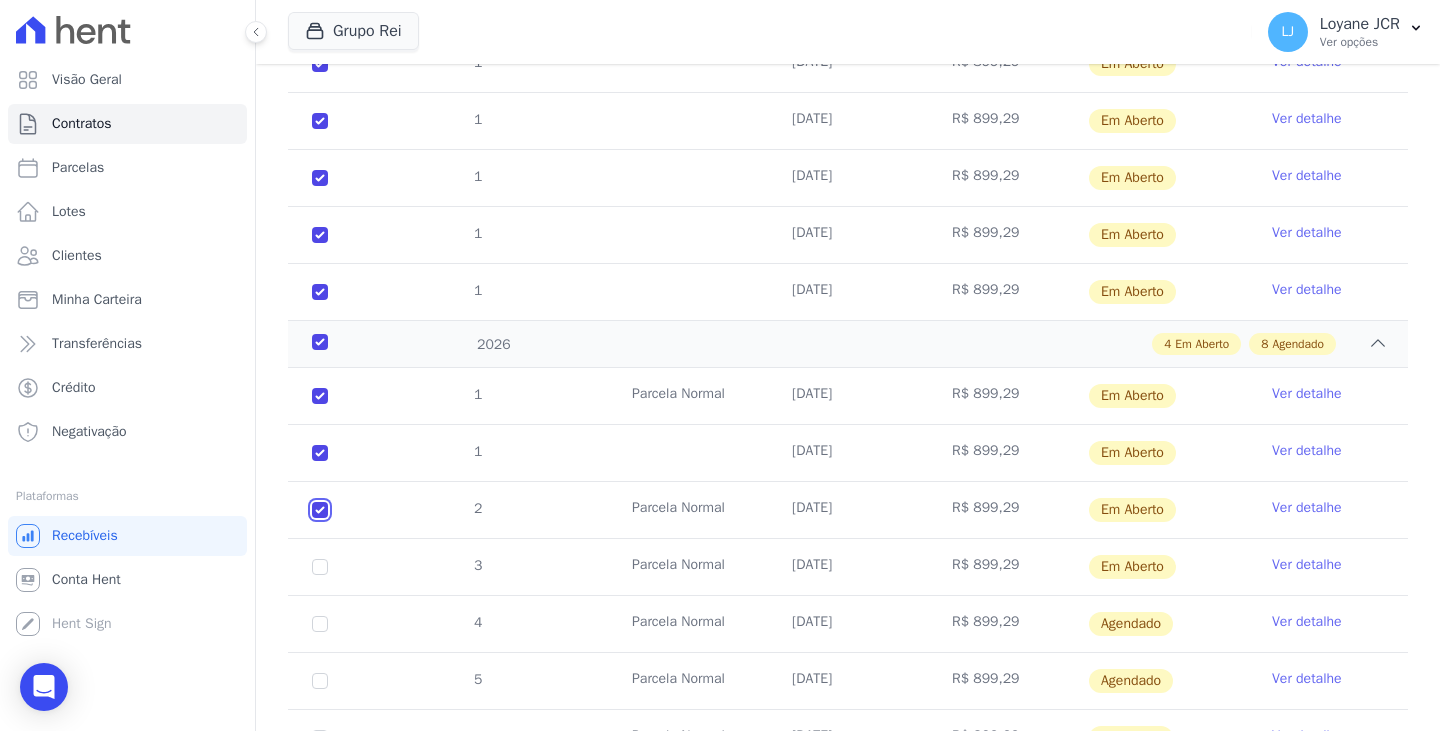 checkbox on "true" 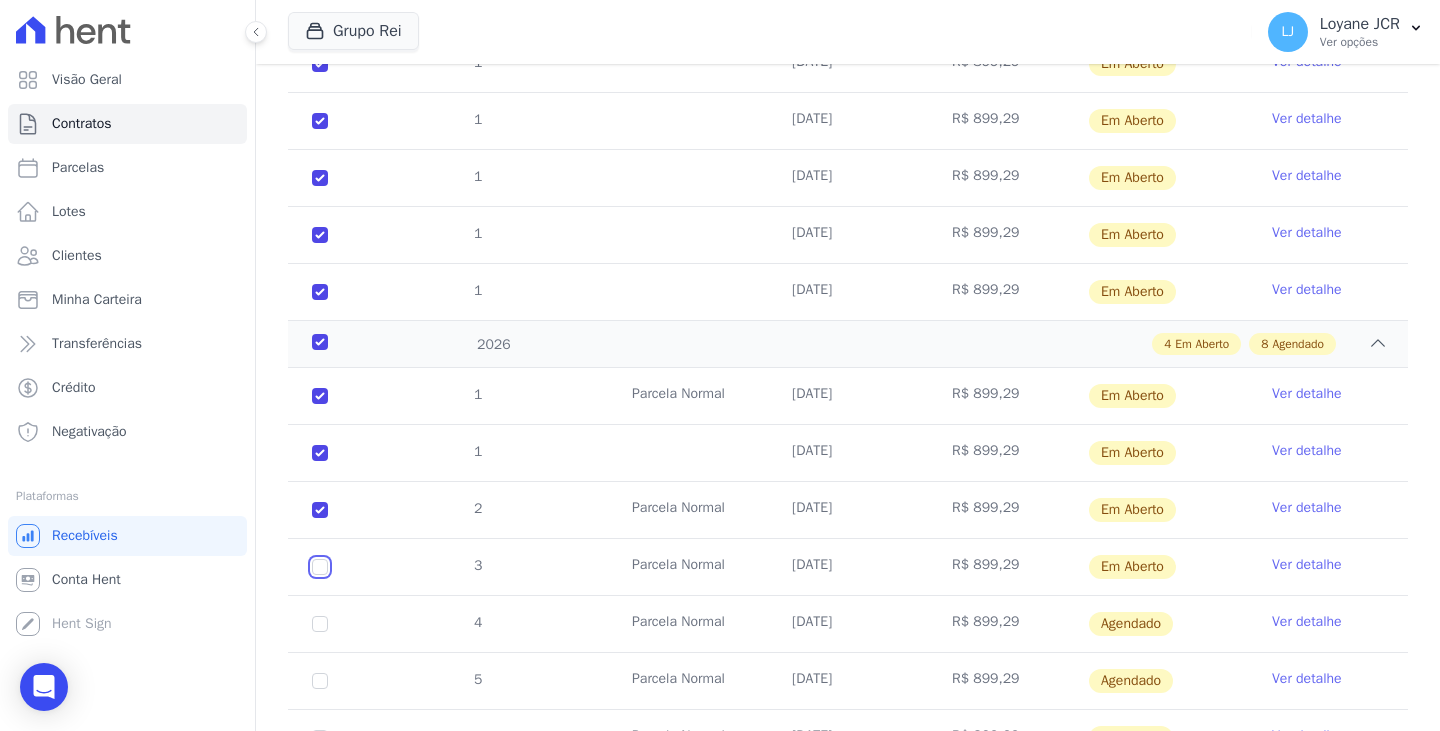 click at bounding box center [320, 396] 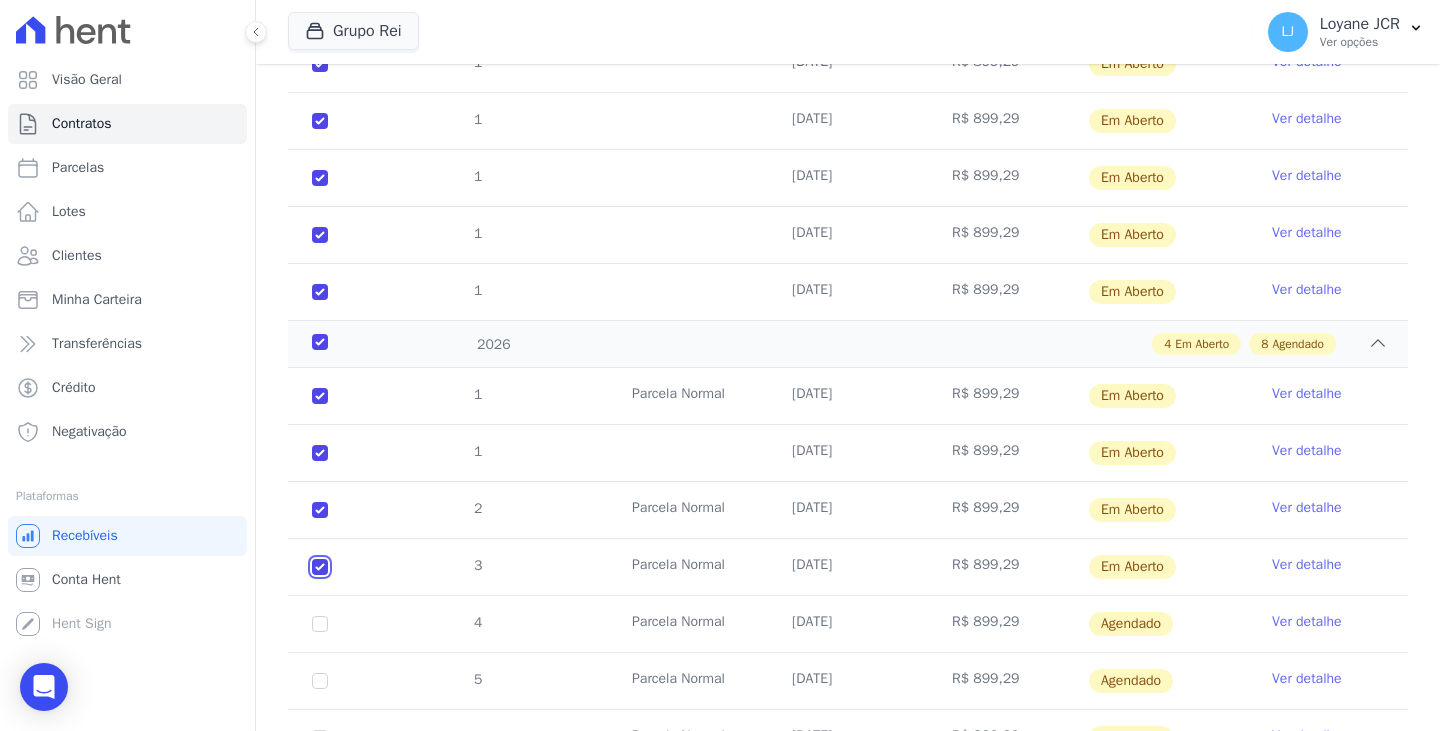 checkbox on "true" 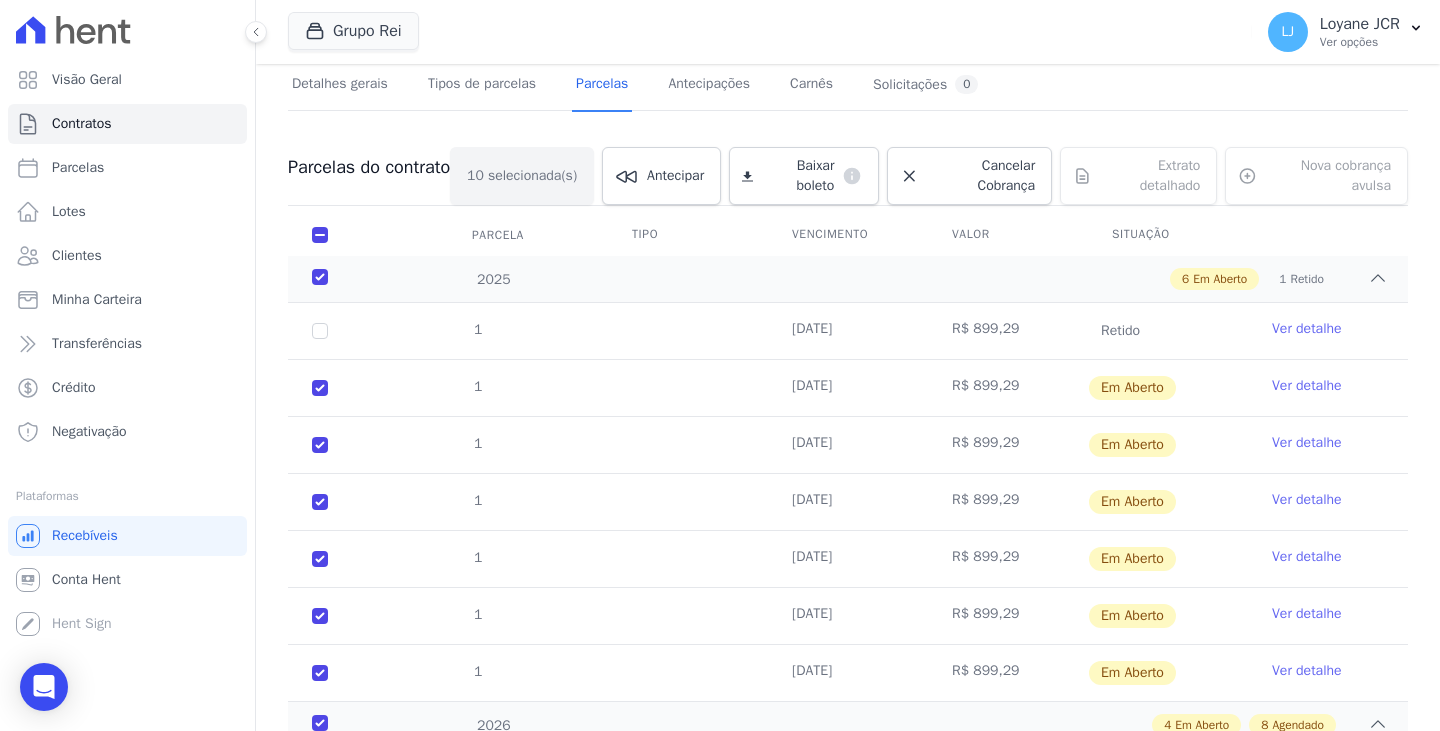 scroll, scrollTop: 116, scrollLeft: 0, axis: vertical 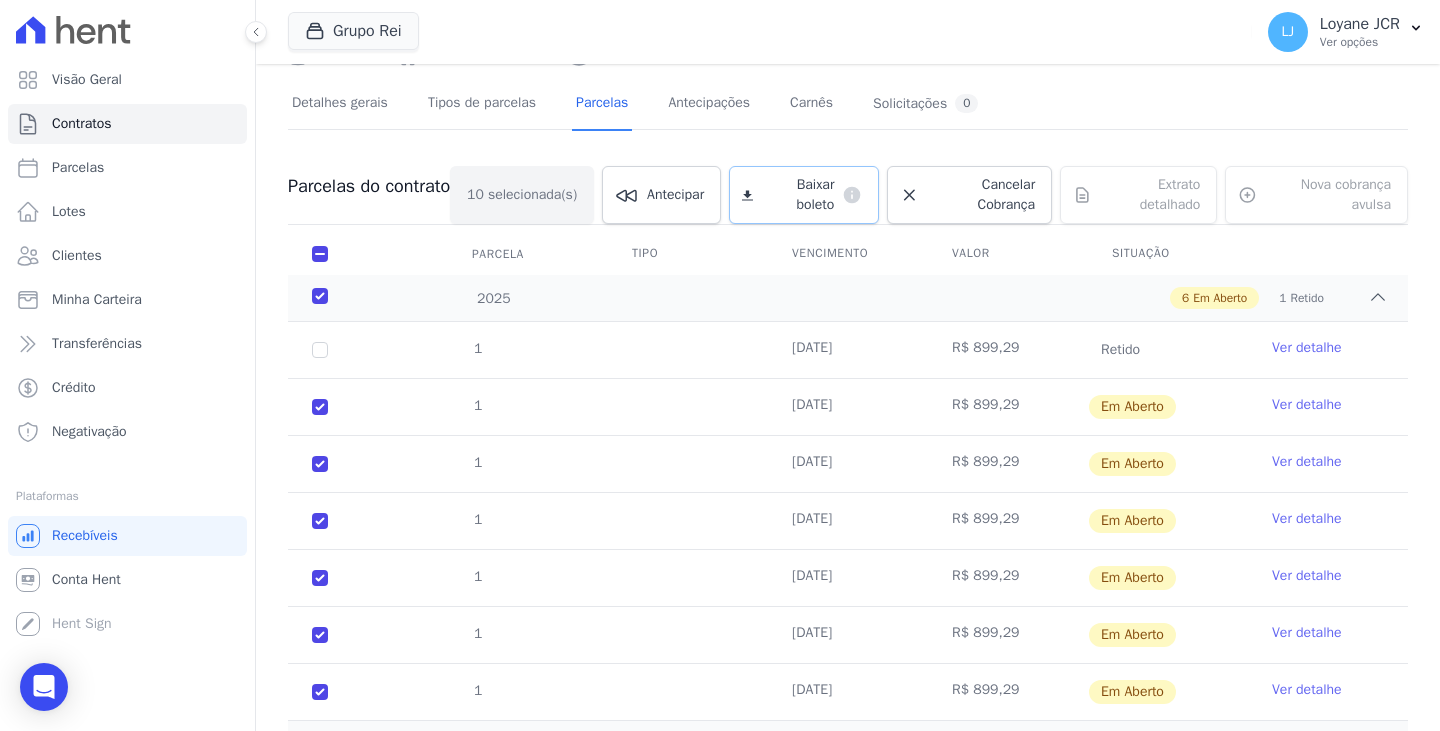click on "Baixar boleto" at bounding box center (797, 195) 